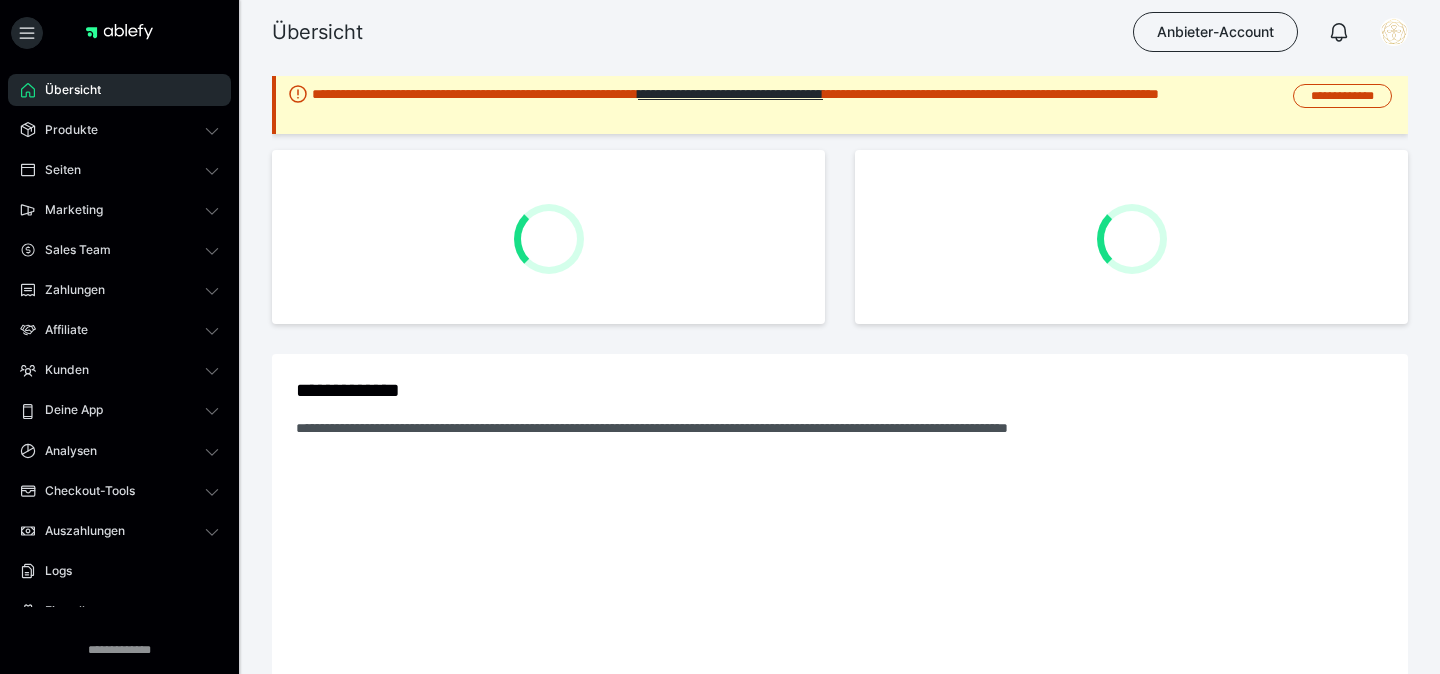 scroll, scrollTop: 0, scrollLeft: 0, axis: both 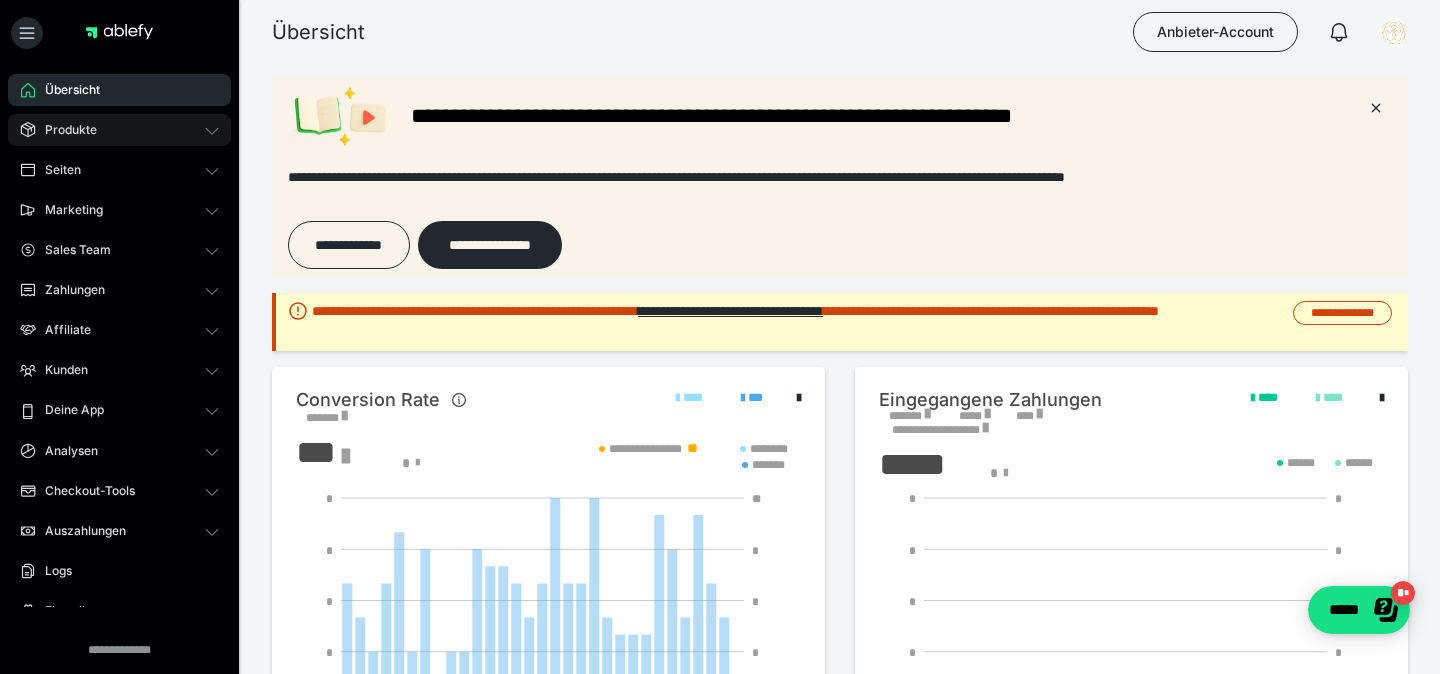 click on "Produkte" at bounding box center (119, 130) 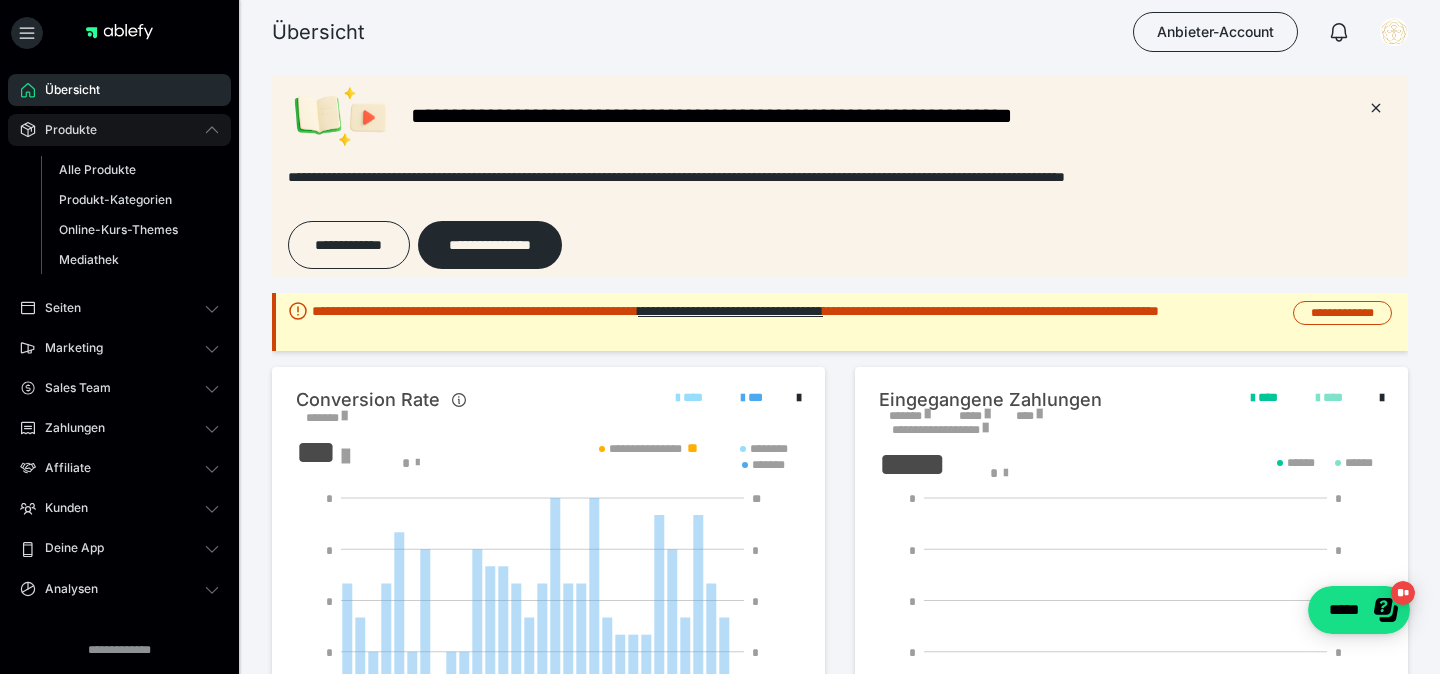 click 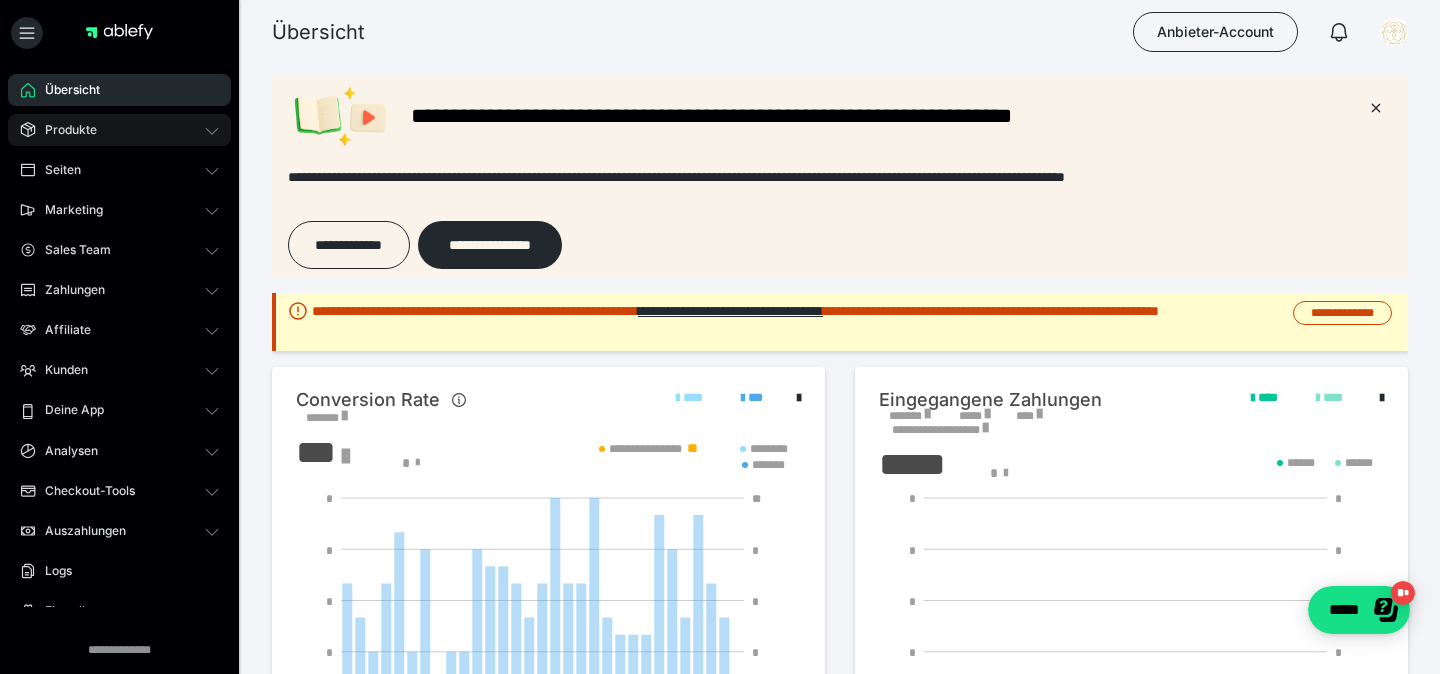 click 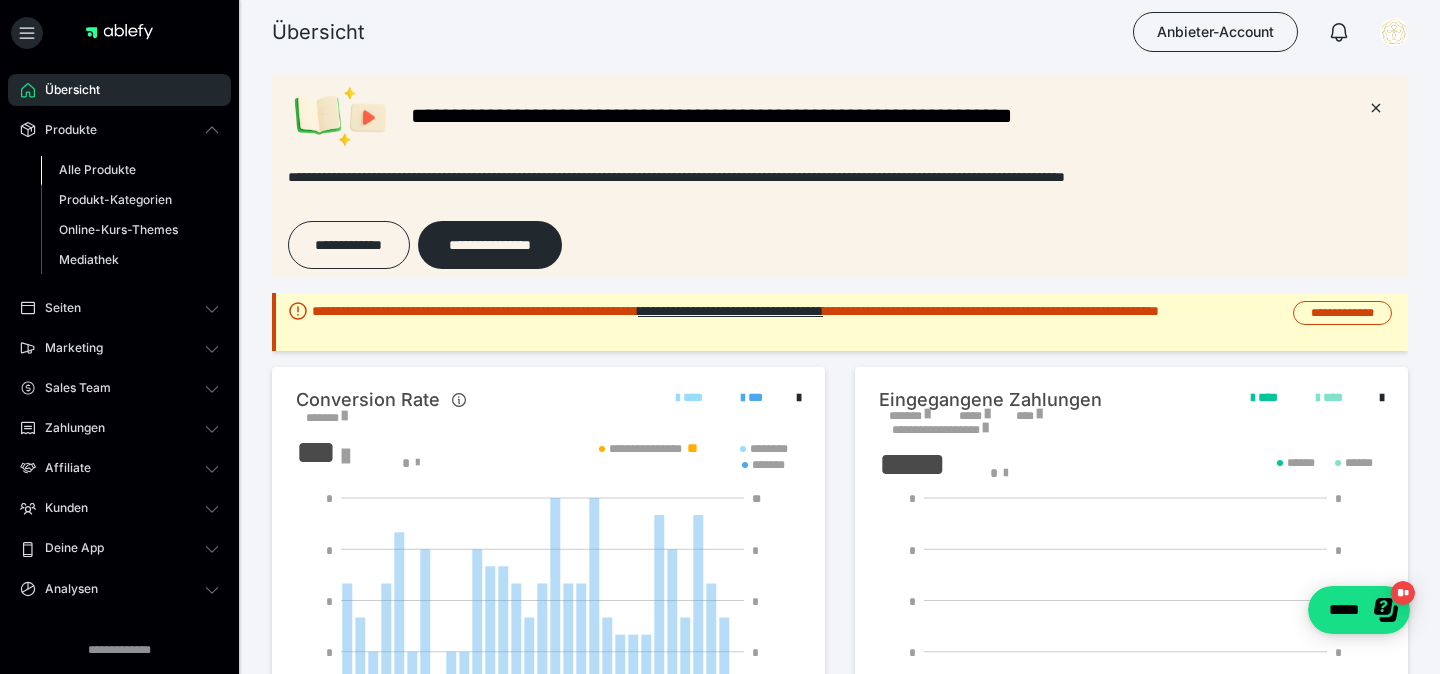 click on "Alle Produkte" at bounding box center (97, 169) 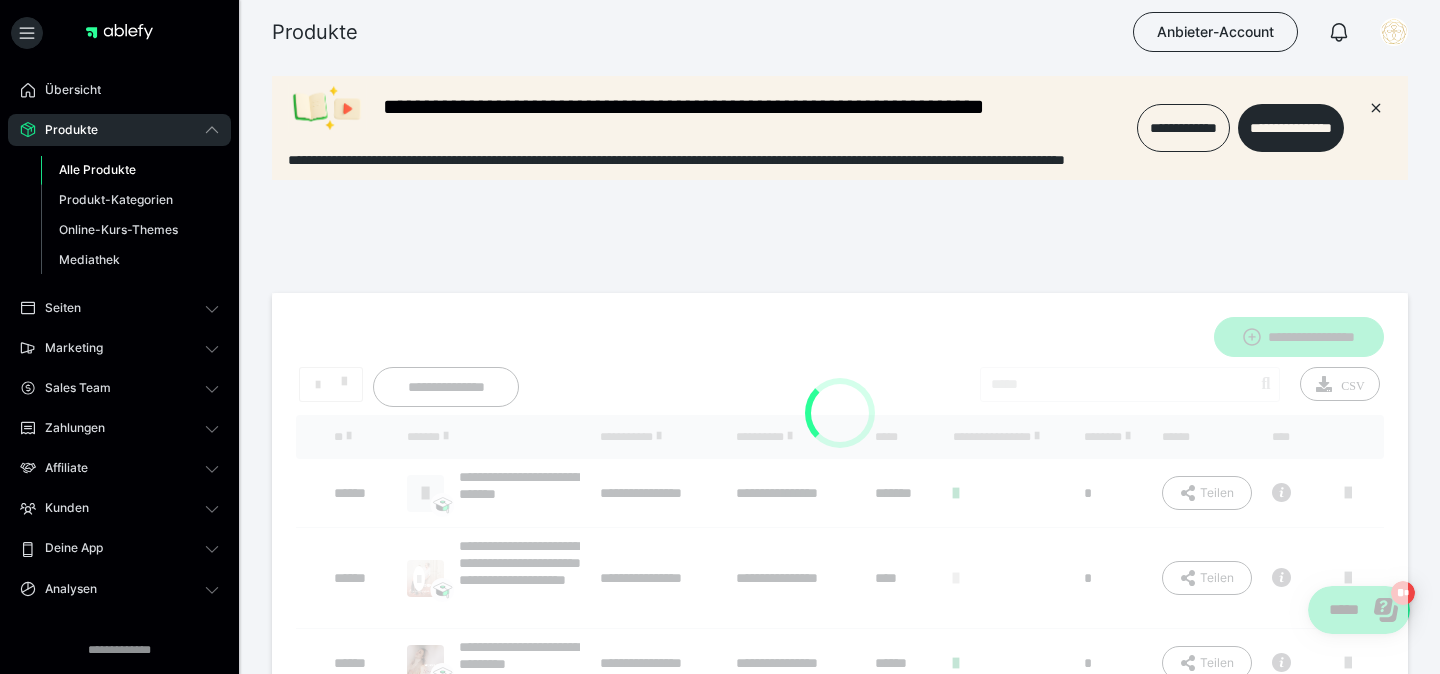 scroll, scrollTop: 0, scrollLeft: 0, axis: both 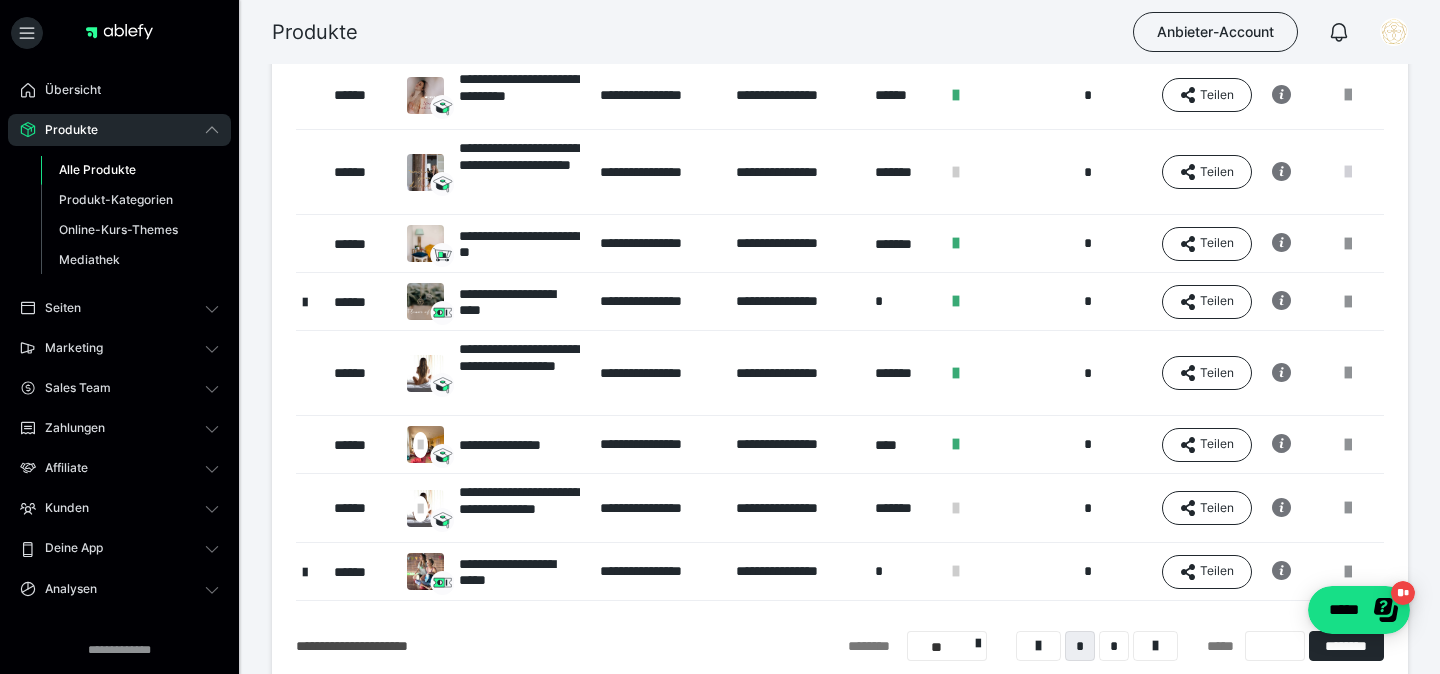 click at bounding box center (1348, 172) 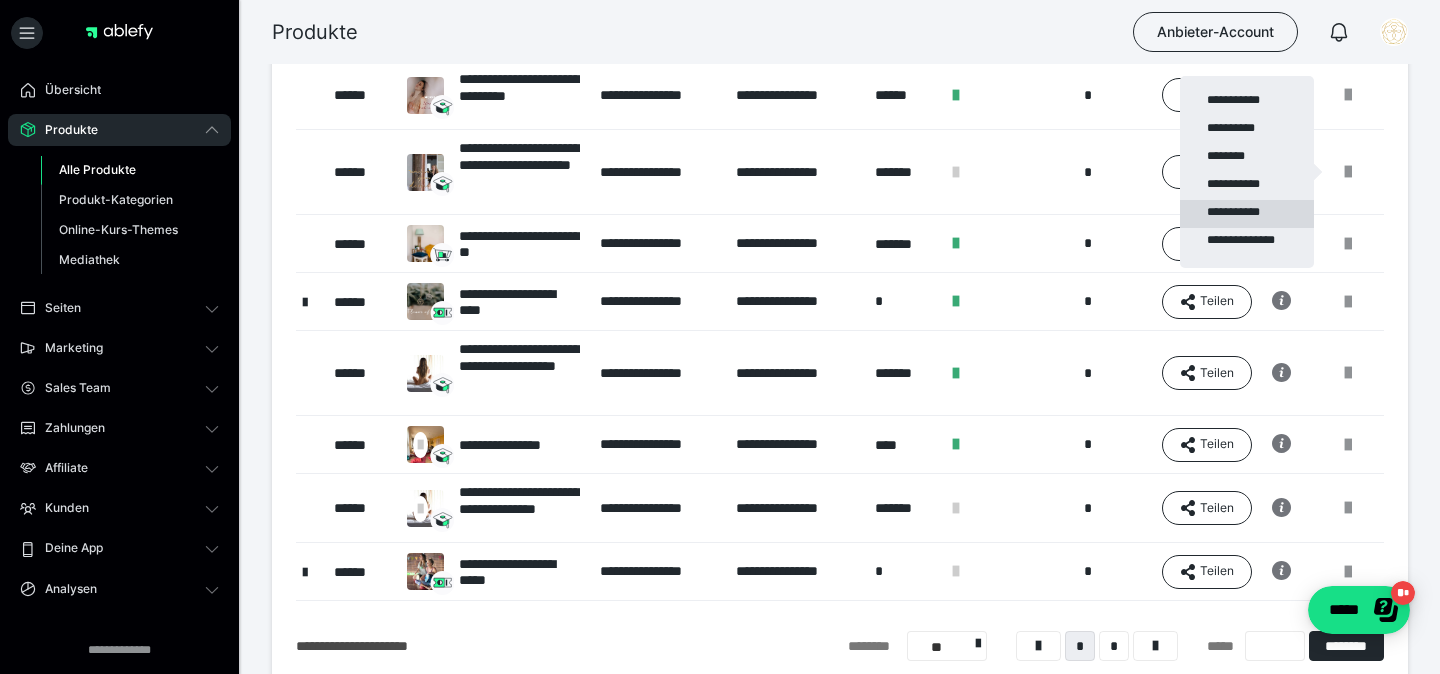click on "**********" at bounding box center (1247, 214) 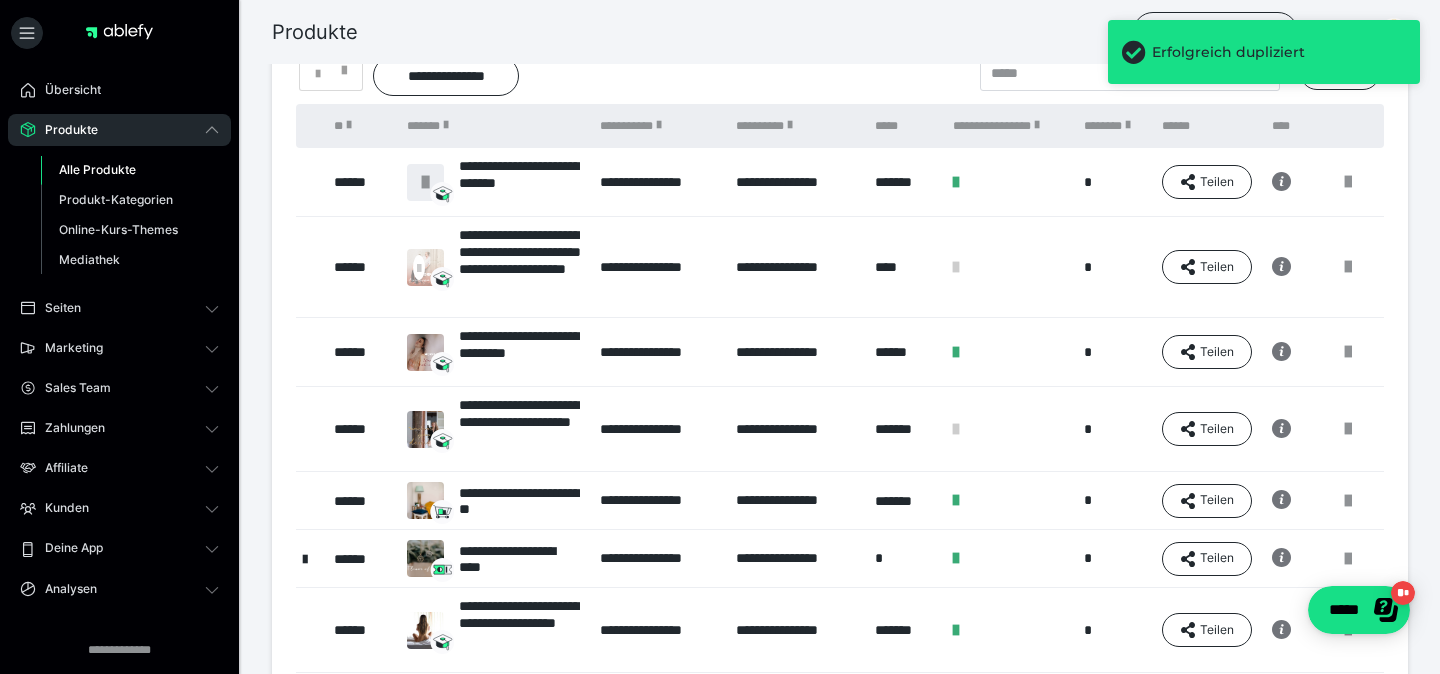scroll, scrollTop: 305, scrollLeft: 0, axis: vertical 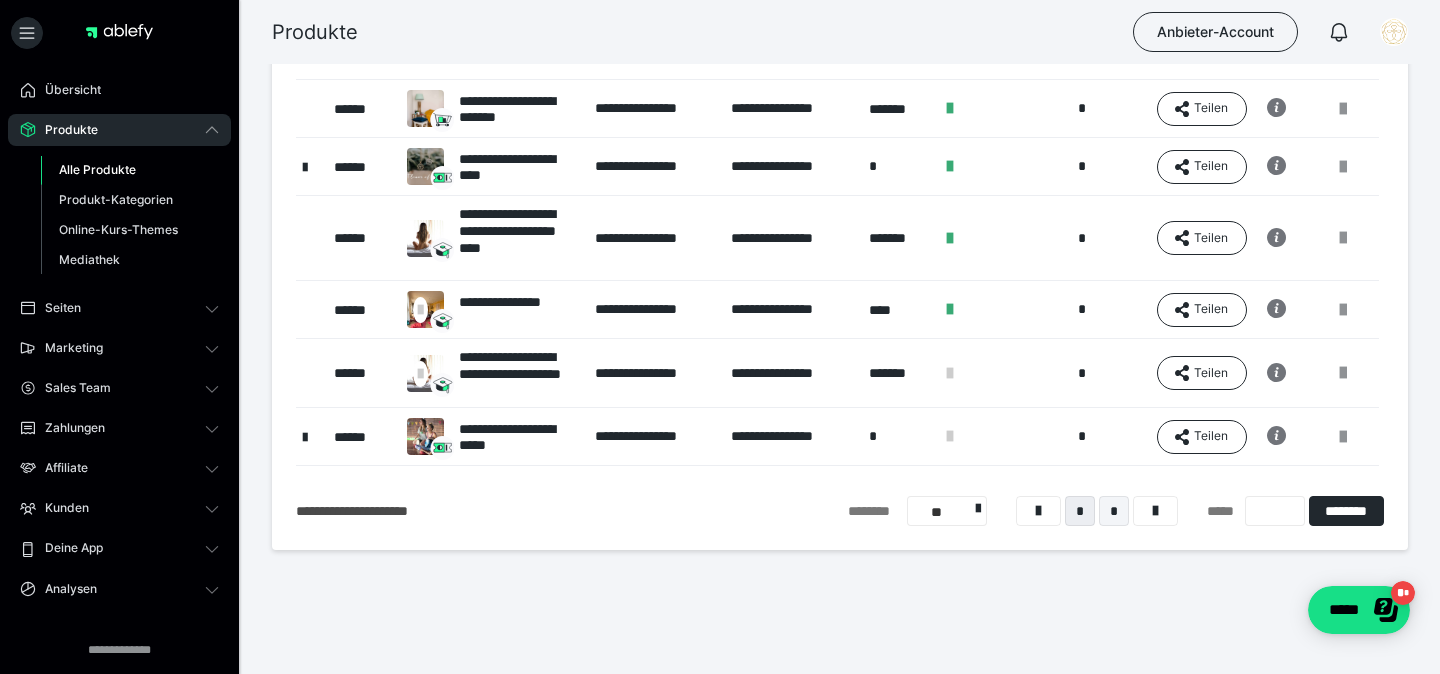 click on "*" at bounding box center [1114, 511] 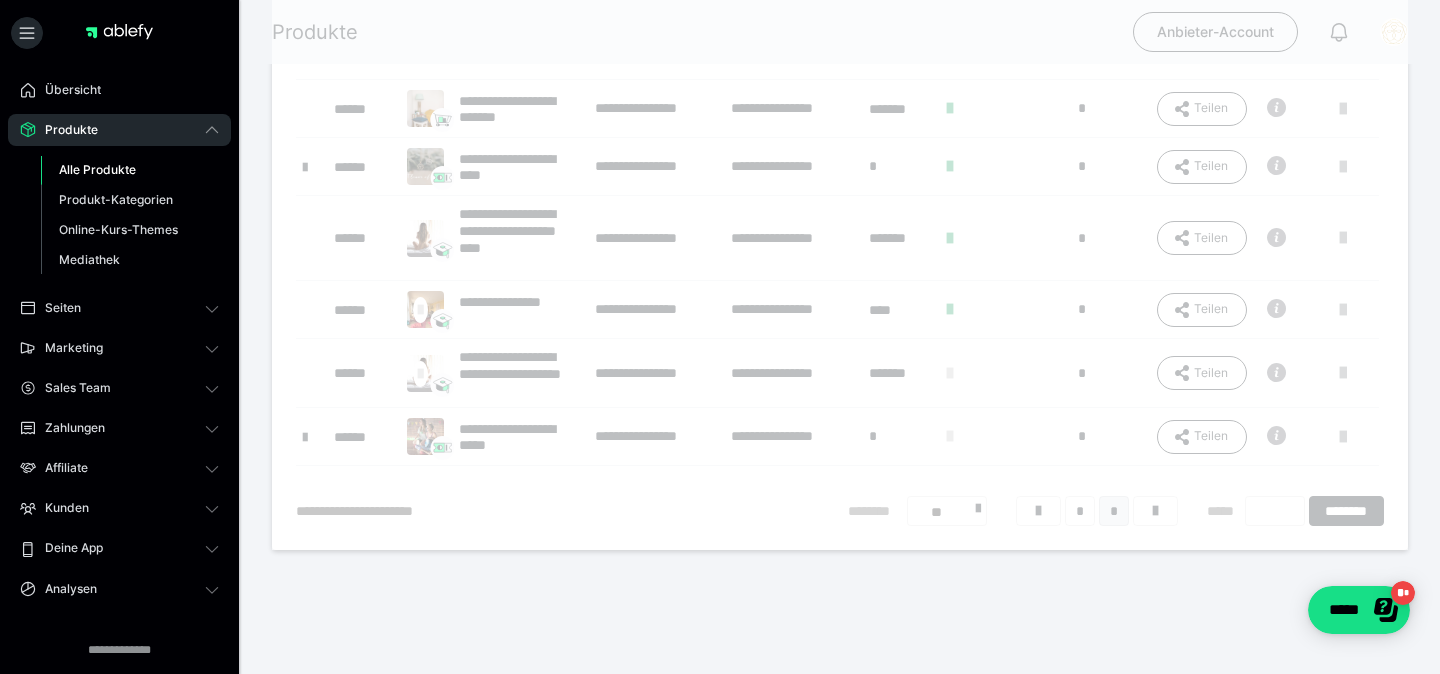 scroll, scrollTop: 233, scrollLeft: 0, axis: vertical 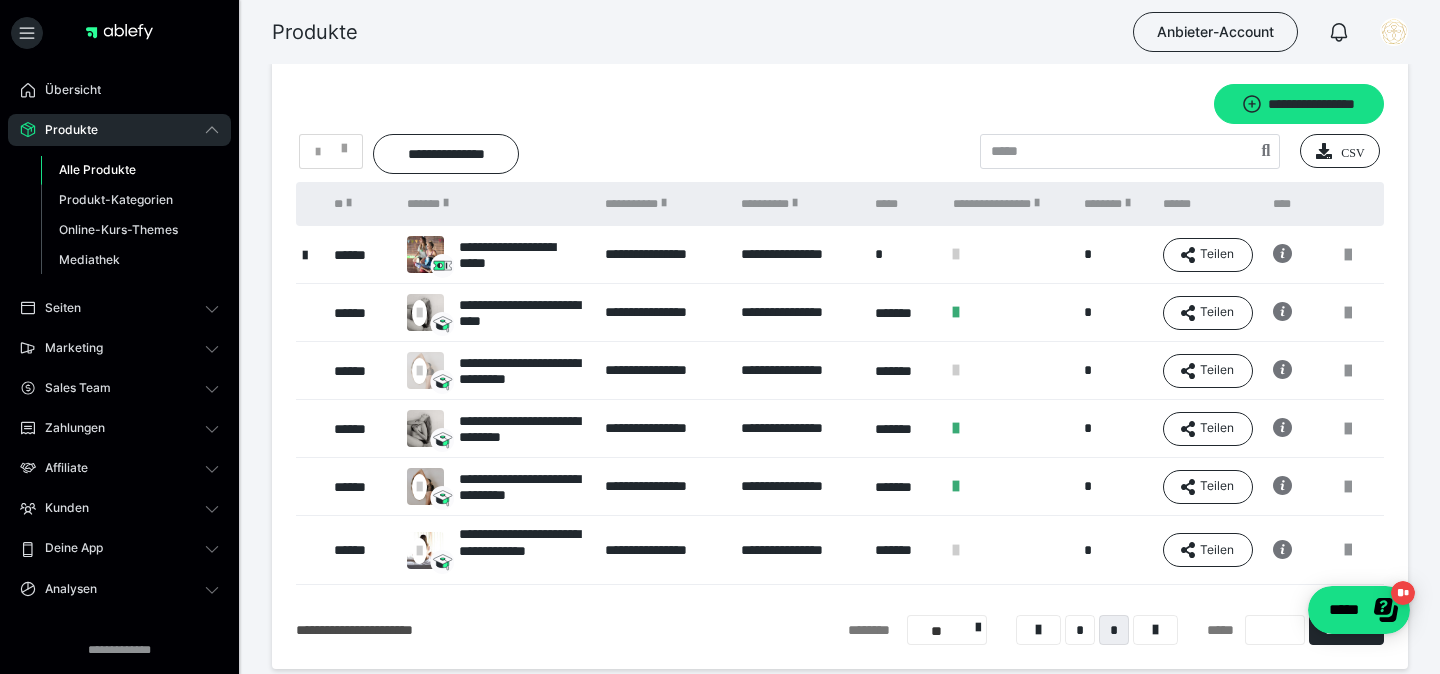 click on "*" at bounding box center (1114, 630) 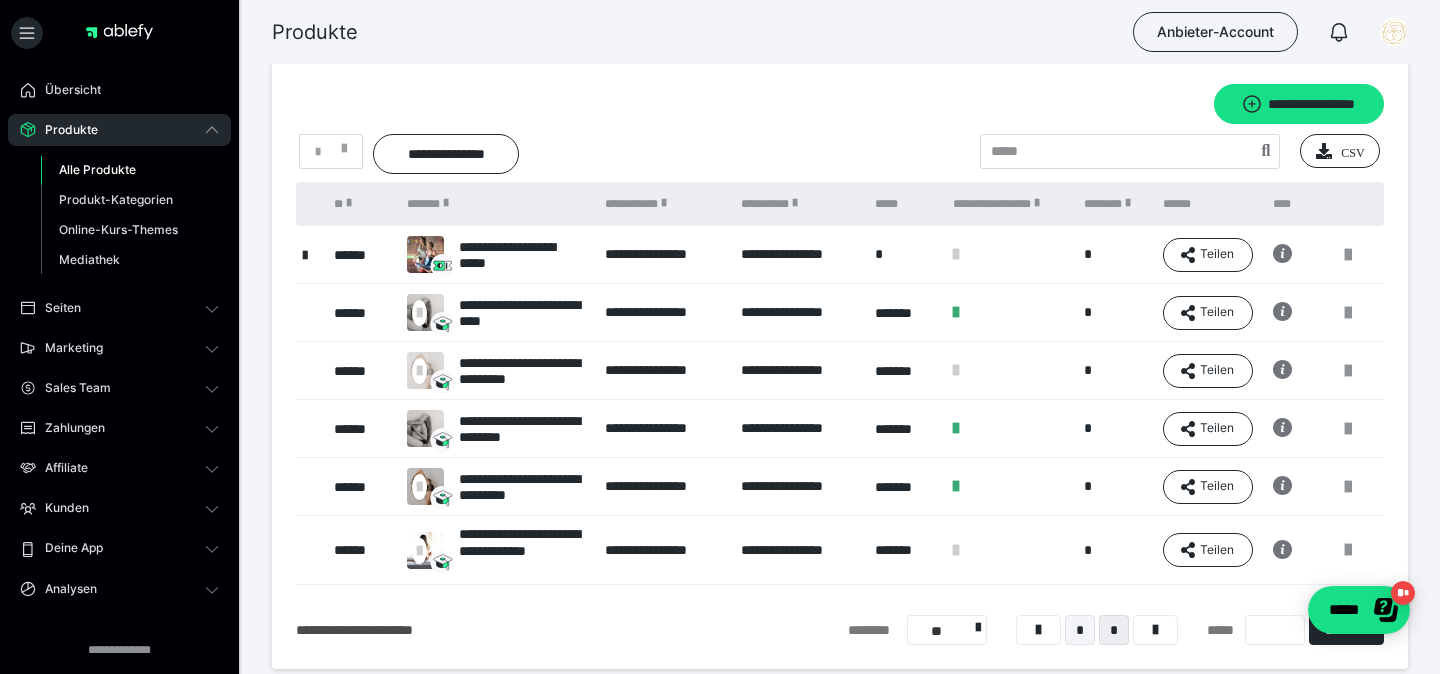 click on "*" at bounding box center (1080, 630) 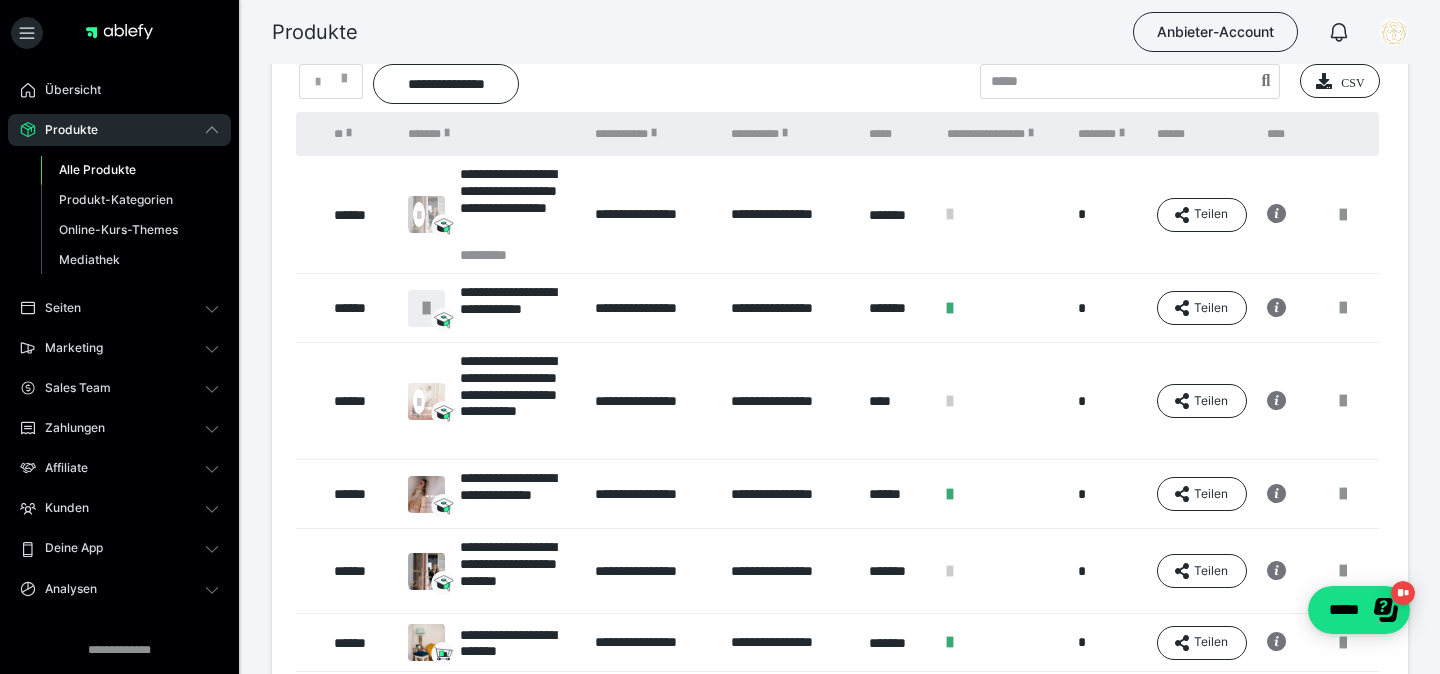 scroll, scrollTop: 252, scrollLeft: 0, axis: vertical 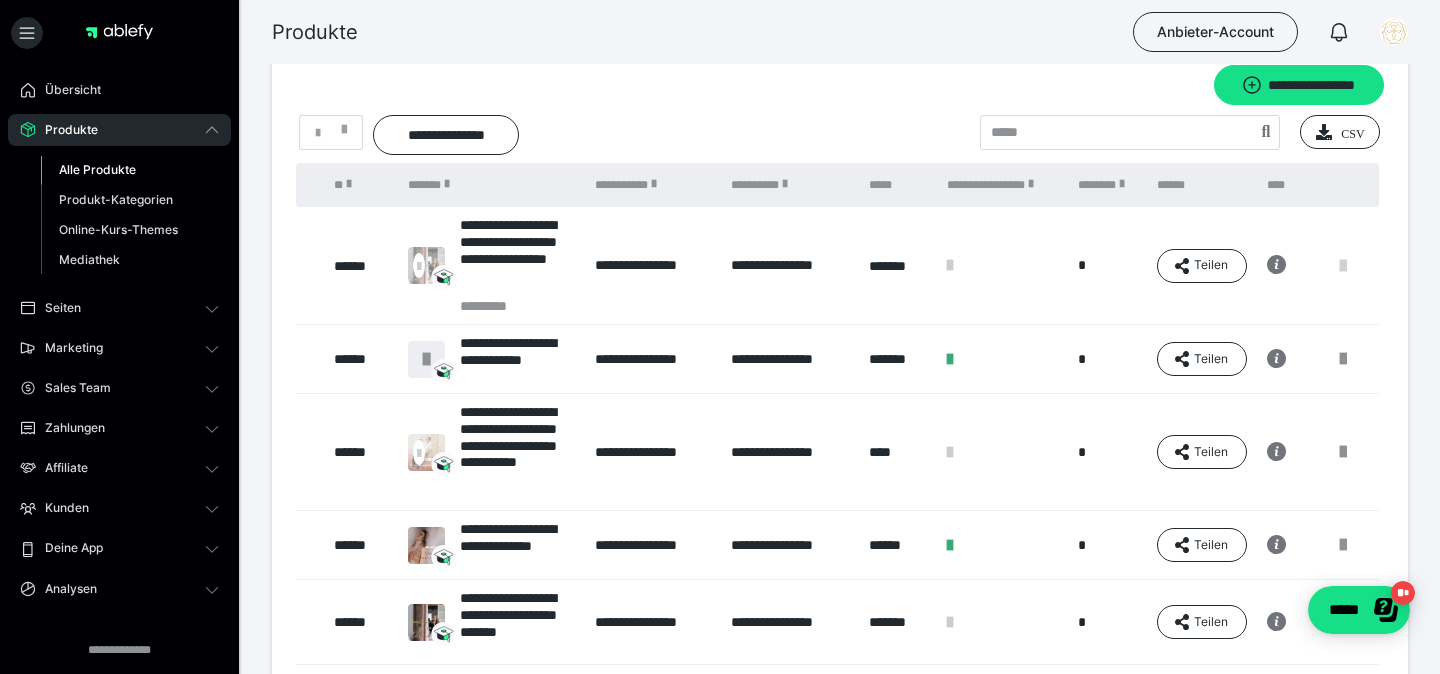 click at bounding box center (1343, 266) 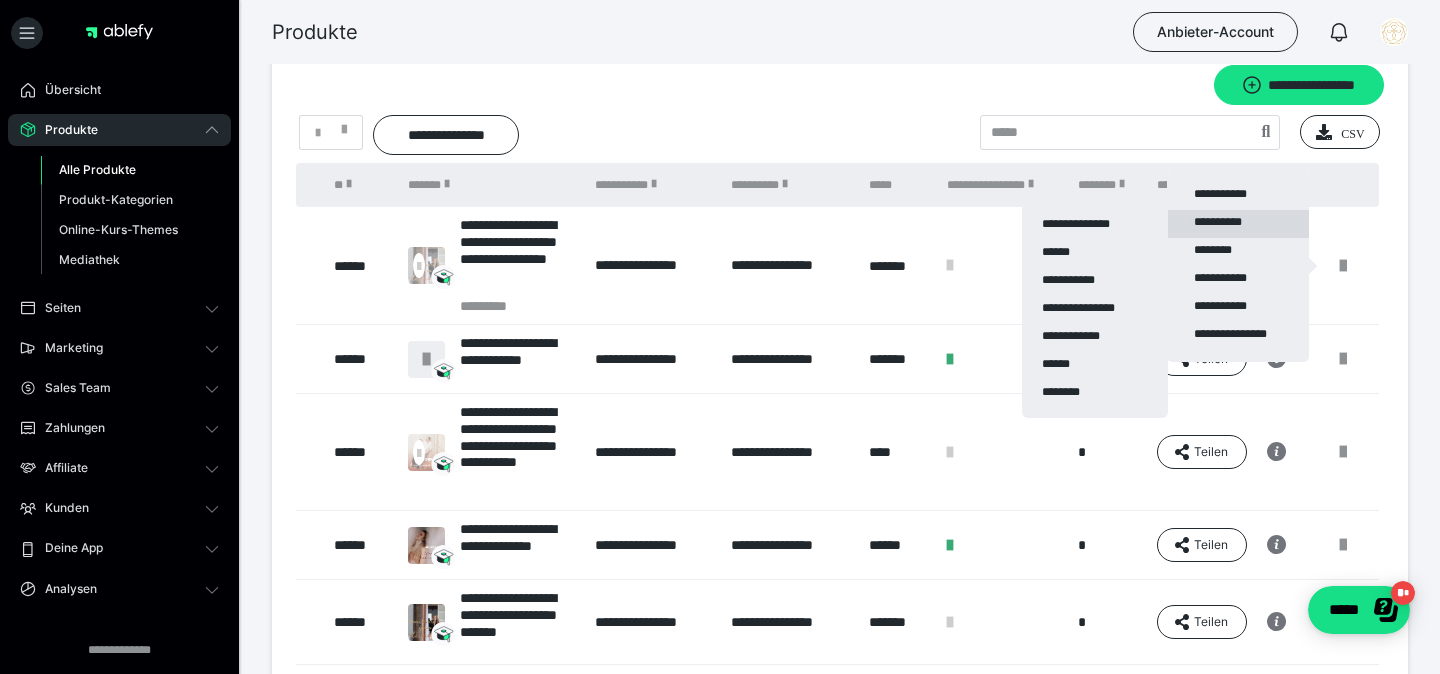 click on "**********" at bounding box center [1238, 224] 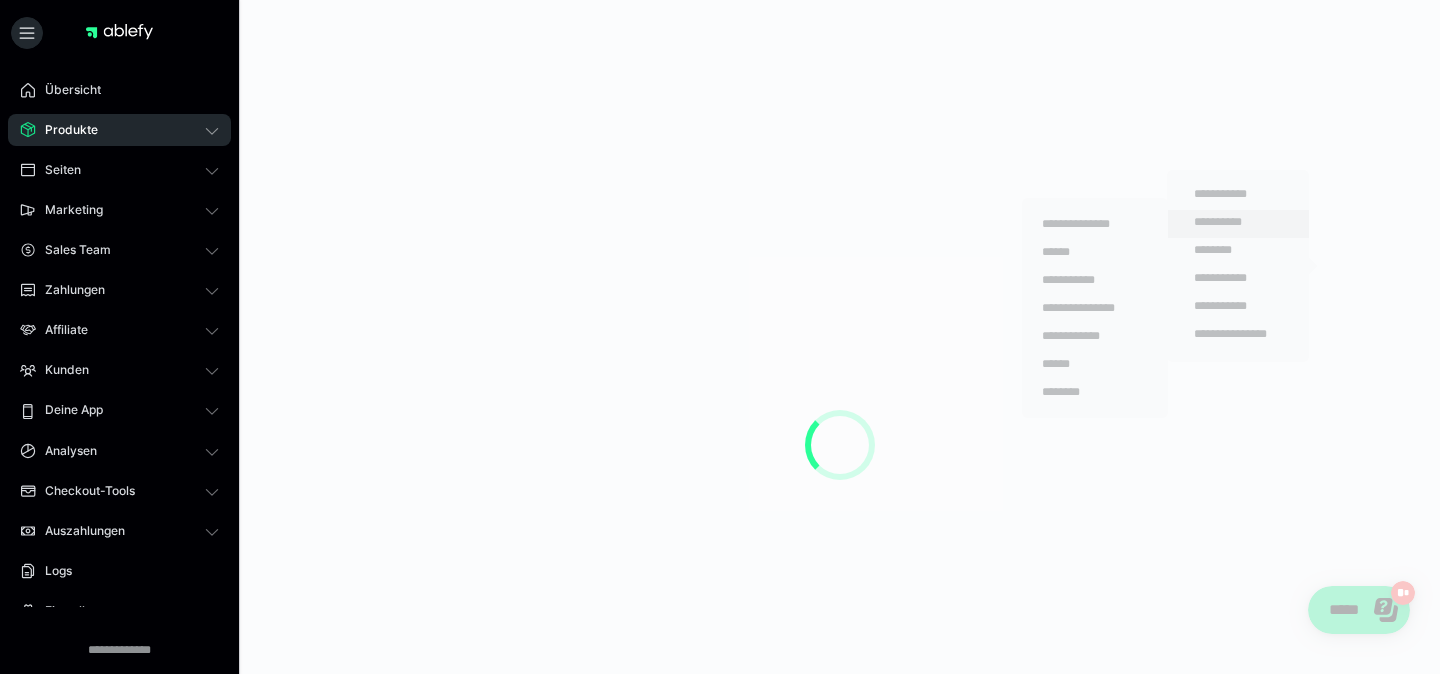 scroll, scrollTop: 0, scrollLeft: 0, axis: both 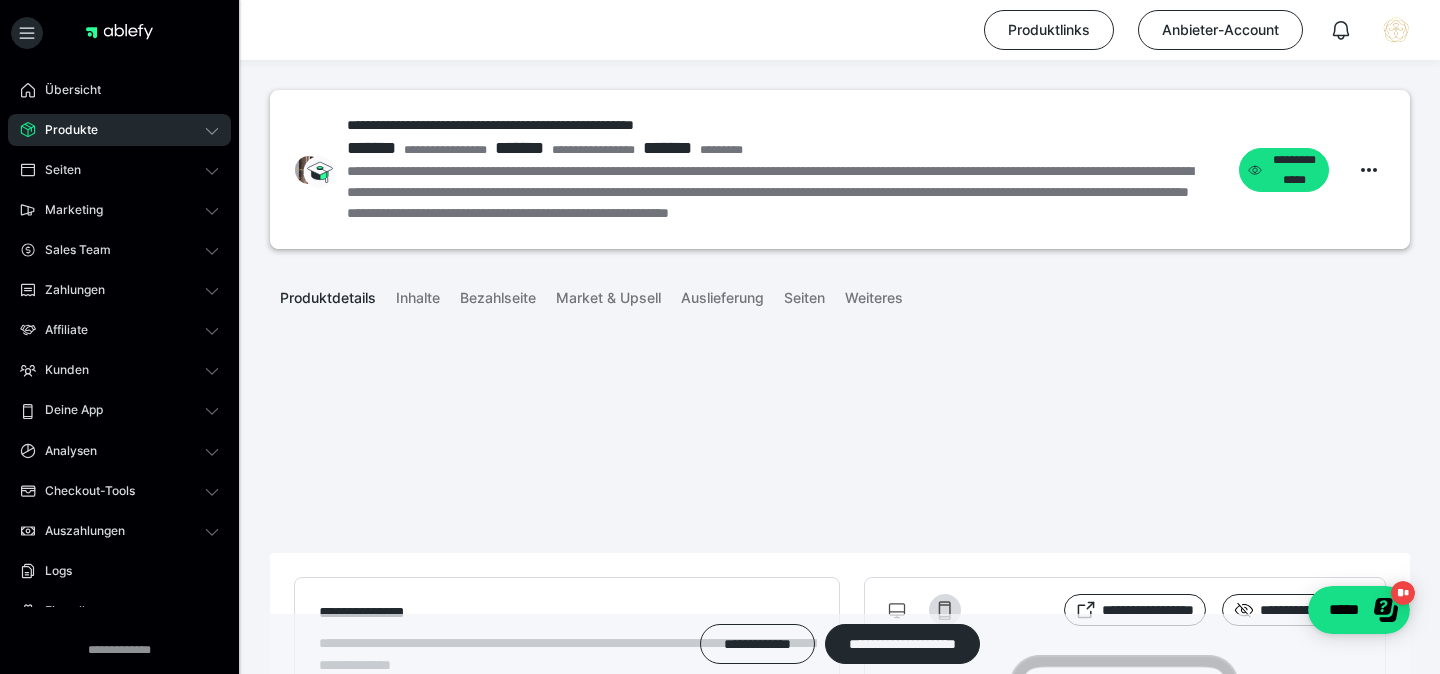type on "**********" 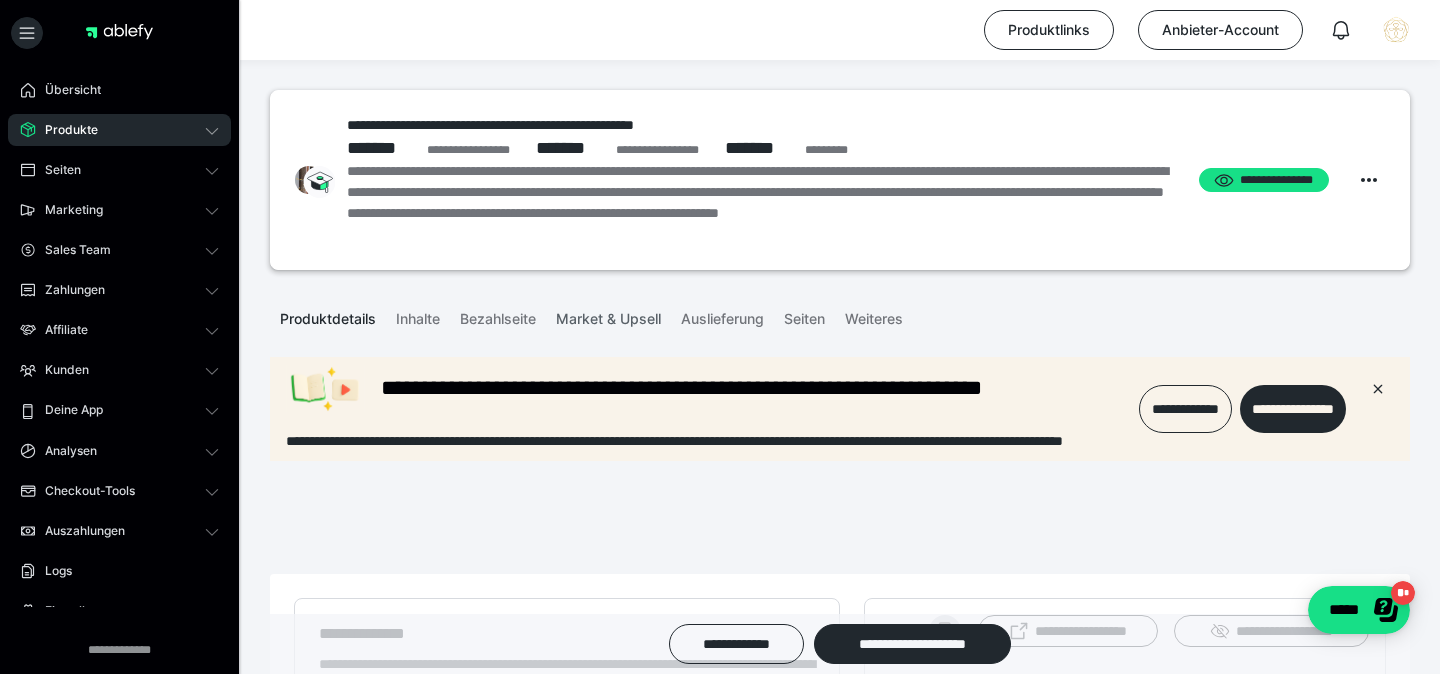 scroll, scrollTop: 0, scrollLeft: 0, axis: both 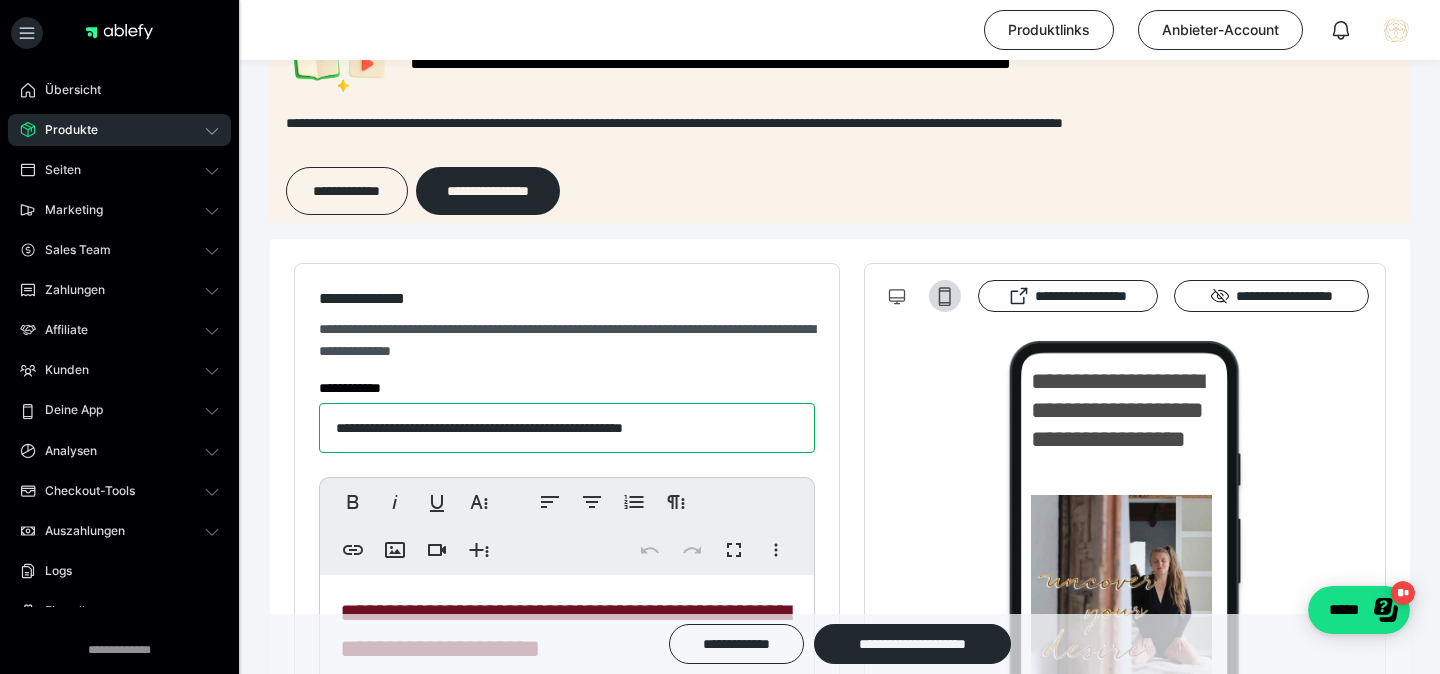 click on "**********" at bounding box center (567, 428) 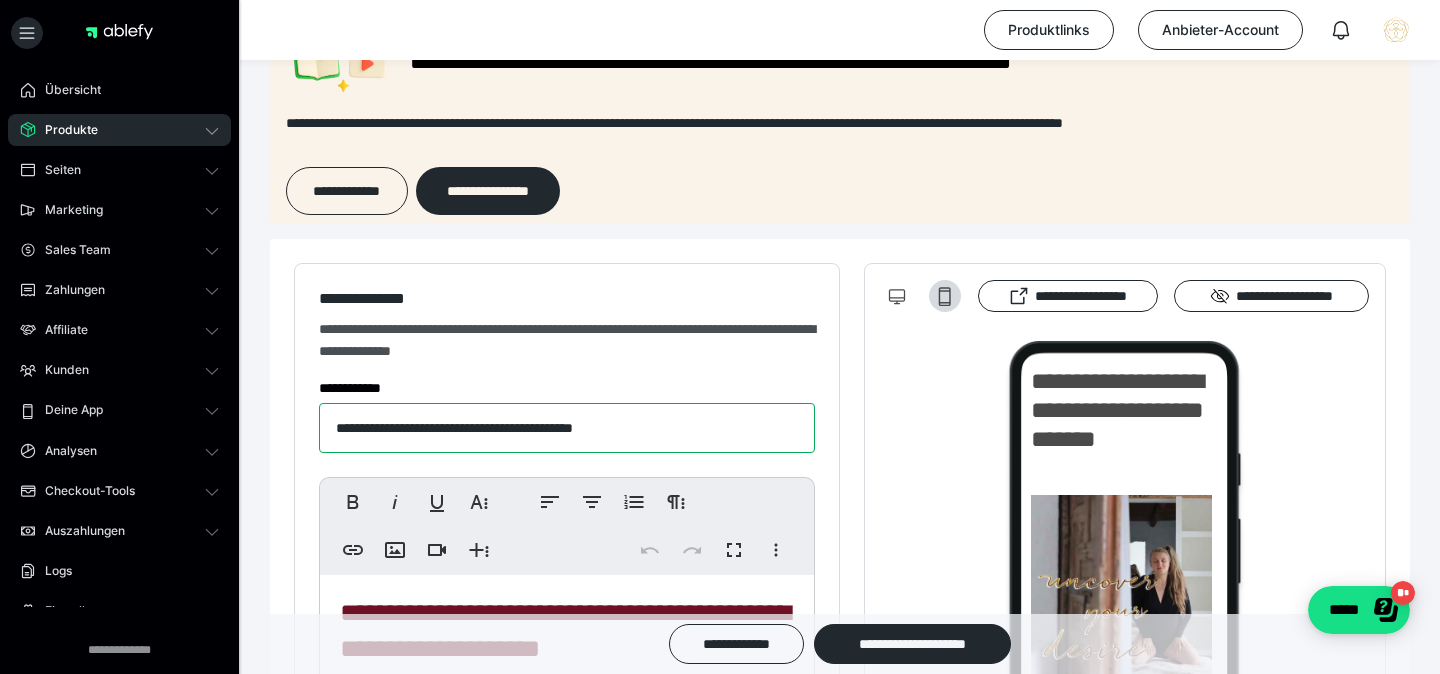 drag, startPoint x: 697, startPoint y: 425, endPoint x: 489, endPoint y: 426, distance: 208.00241 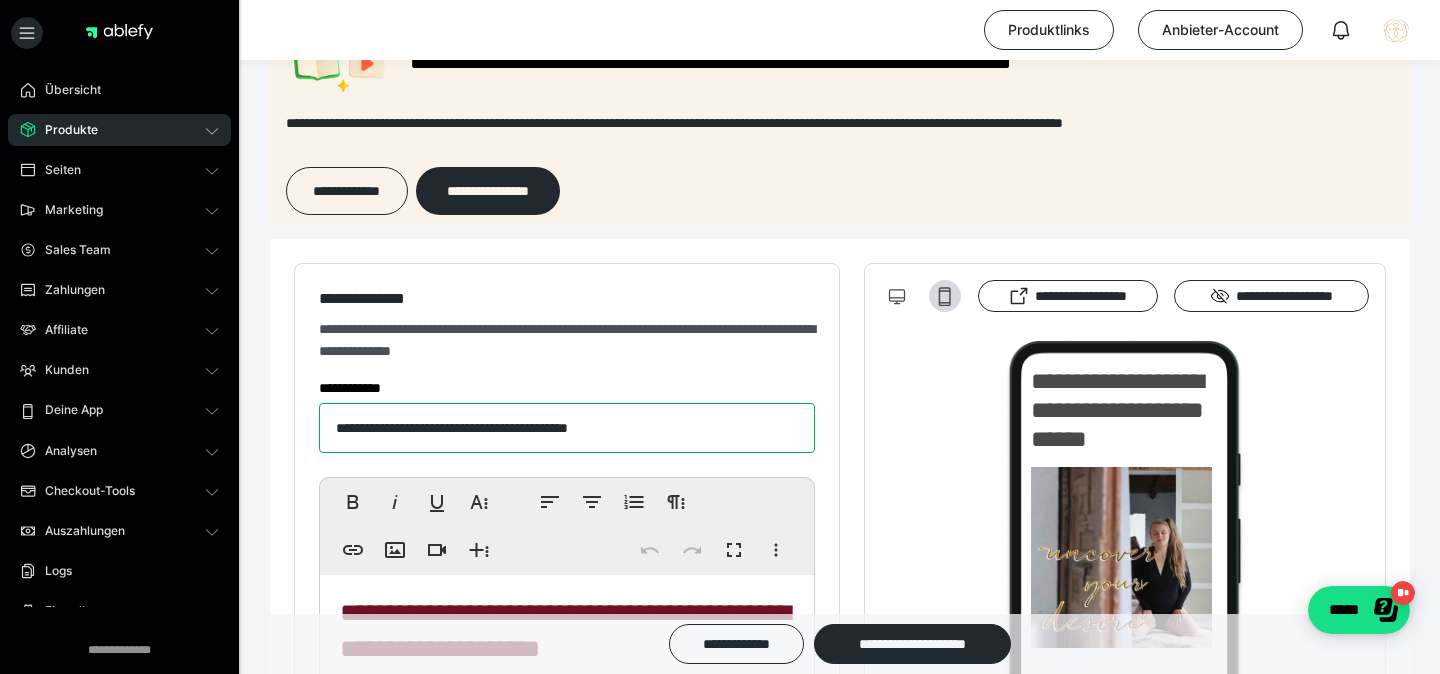 type on "**********" 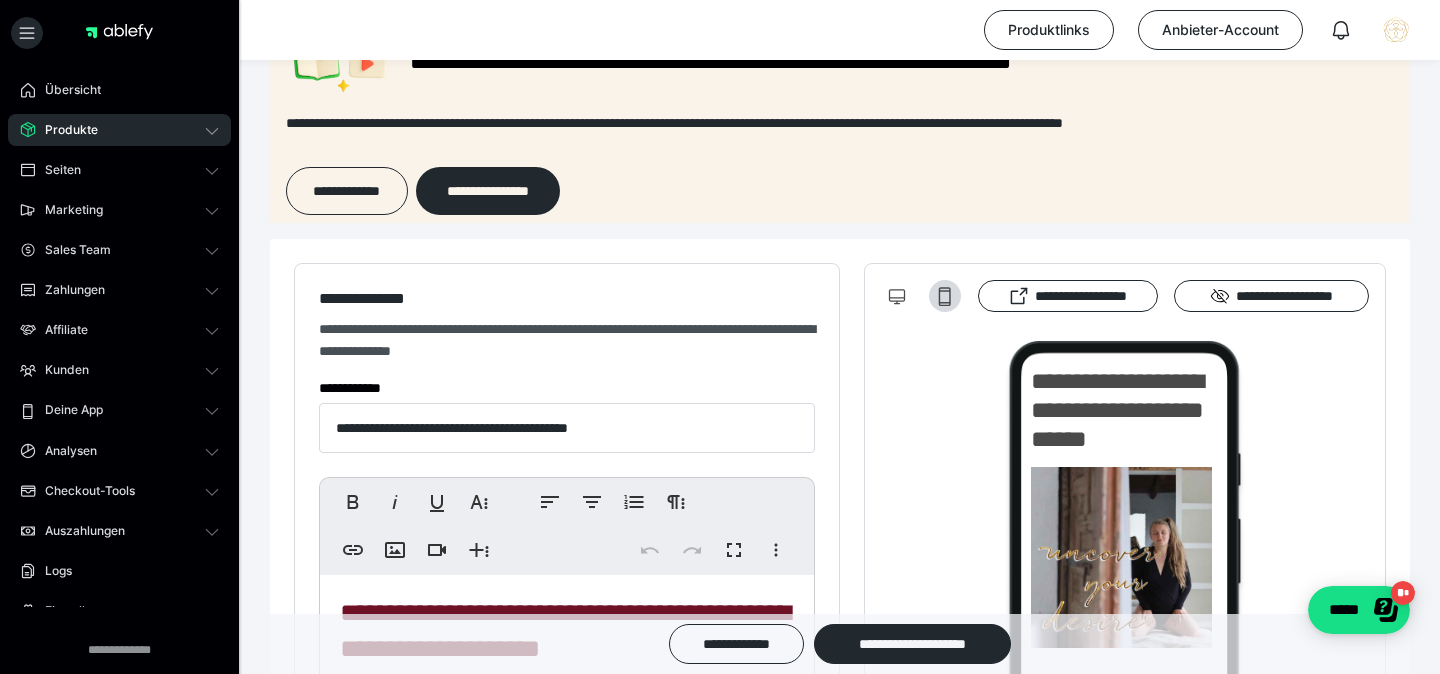 click on "**********" at bounding box center (567, 340) 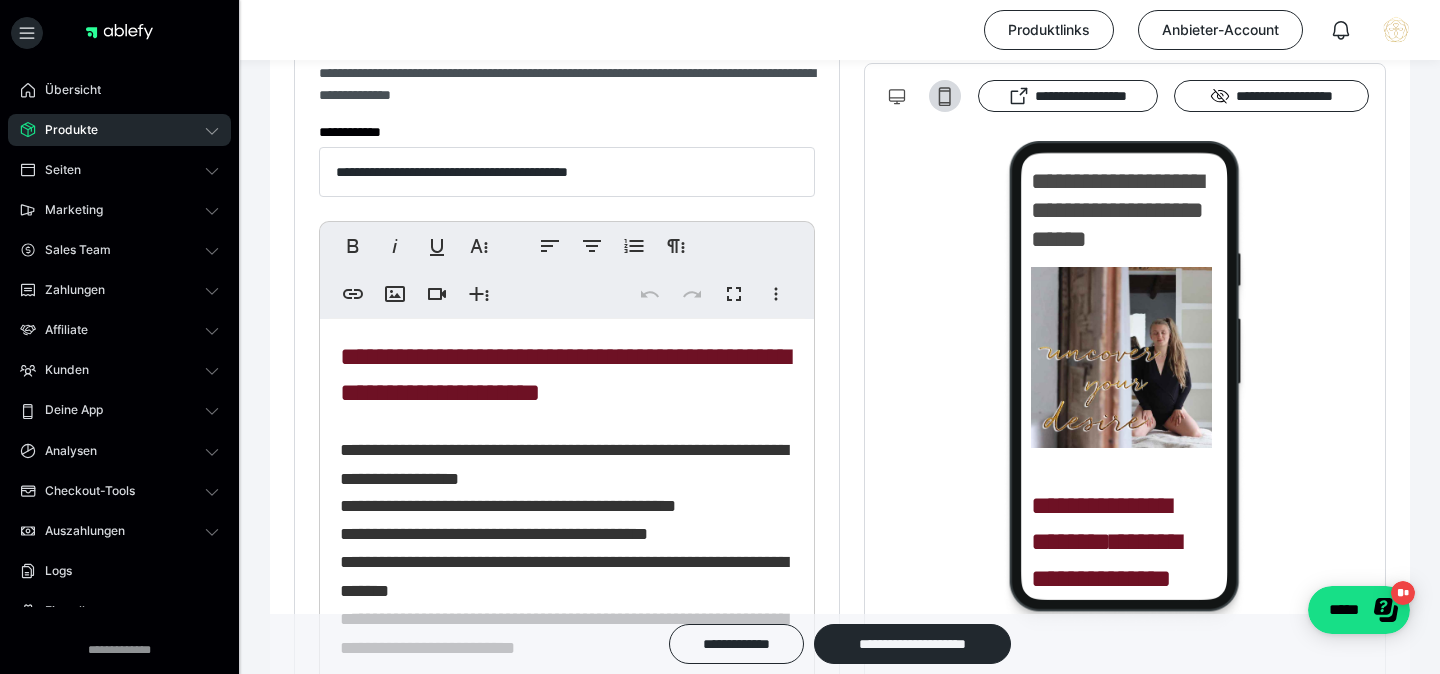 scroll, scrollTop: 683, scrollLeft: 0, axis: vertical 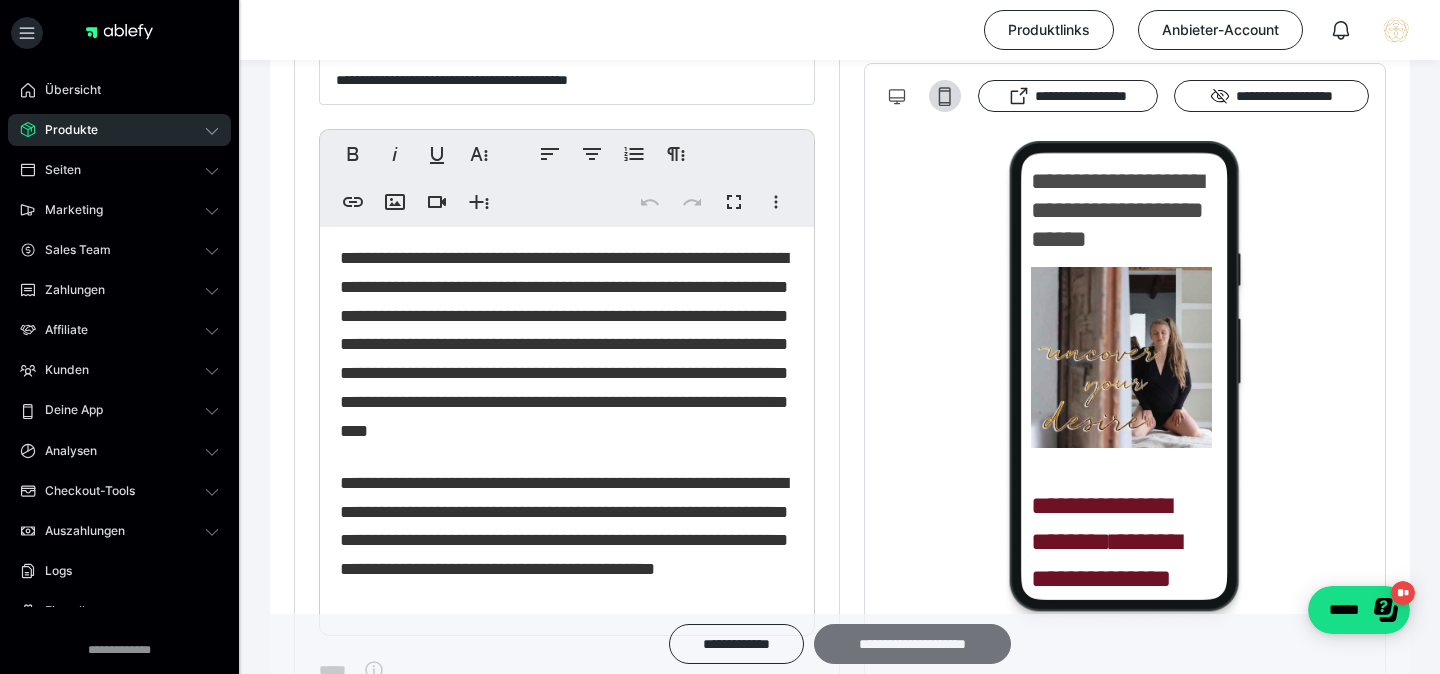 click on "**********" at bounding box center [912, 644] 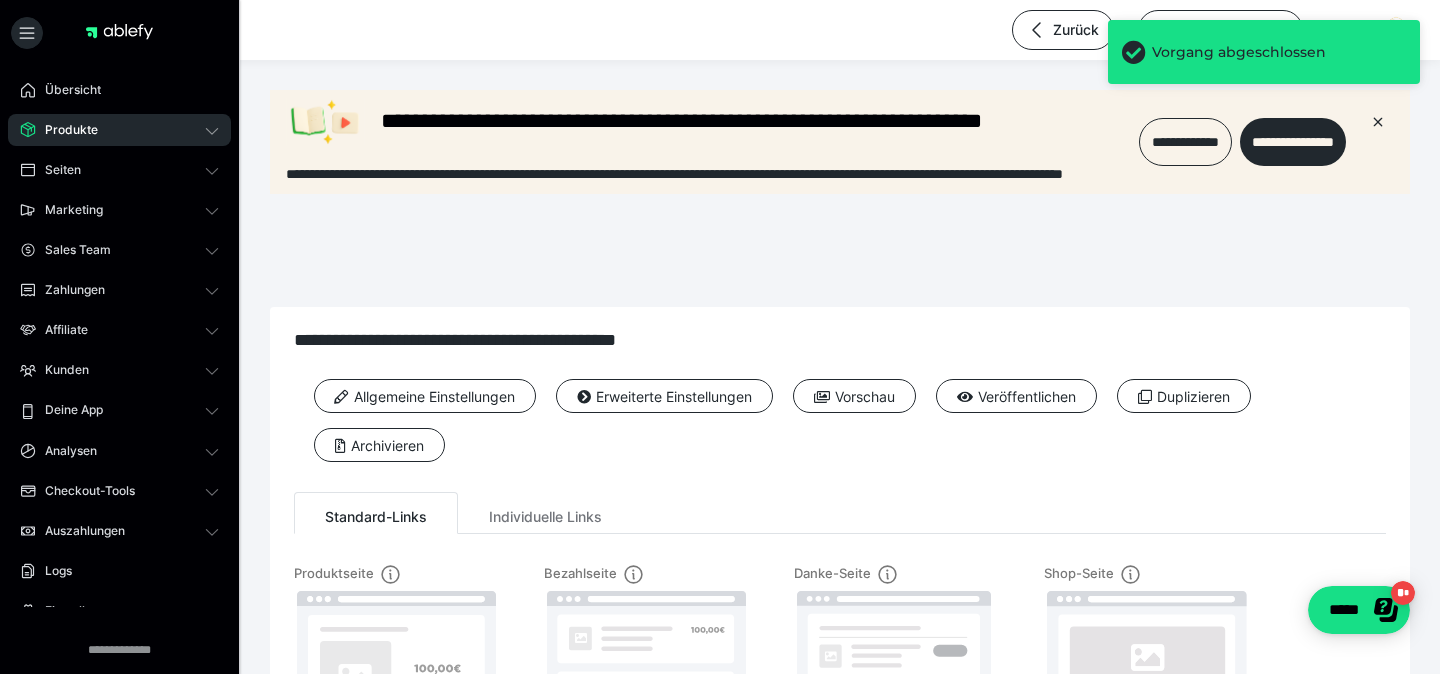 scroll, scrollTop: 0, scrollLeft: 0, axis: both 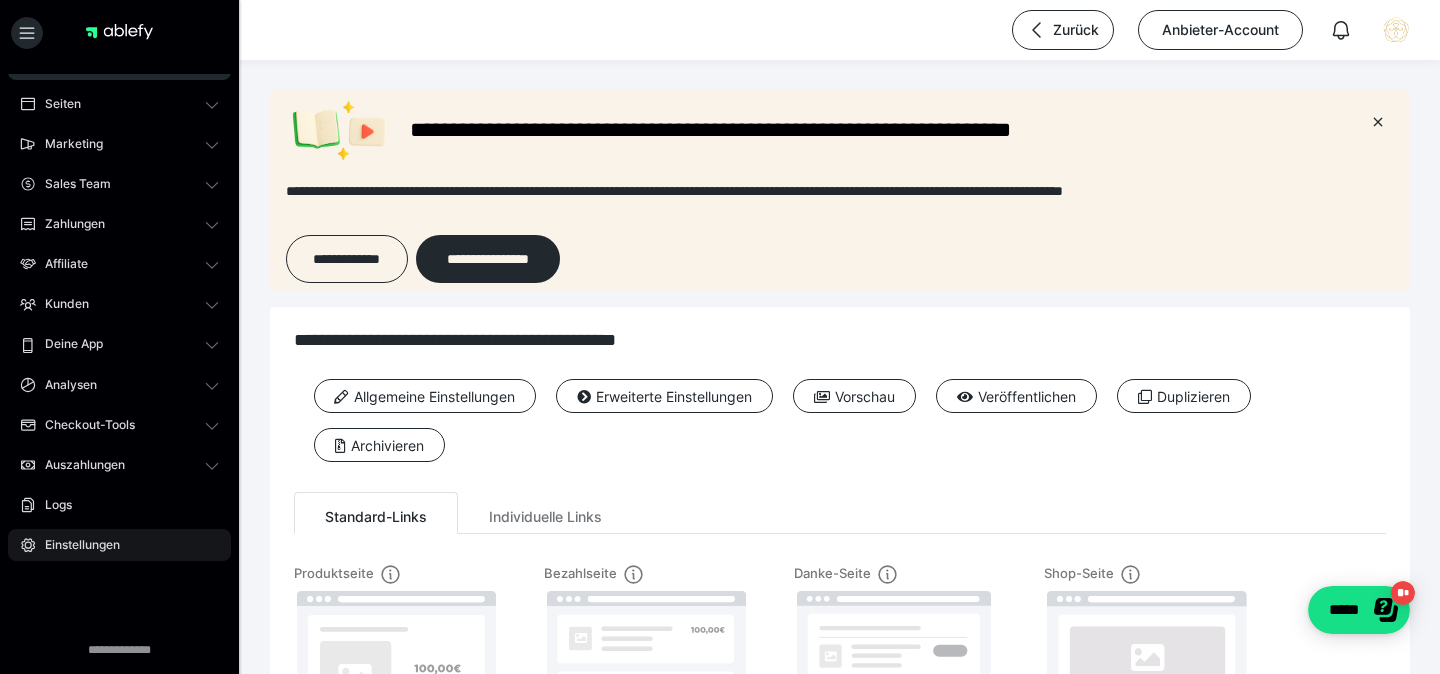 click on "Einstellungen" at bounding box center [75, 545] 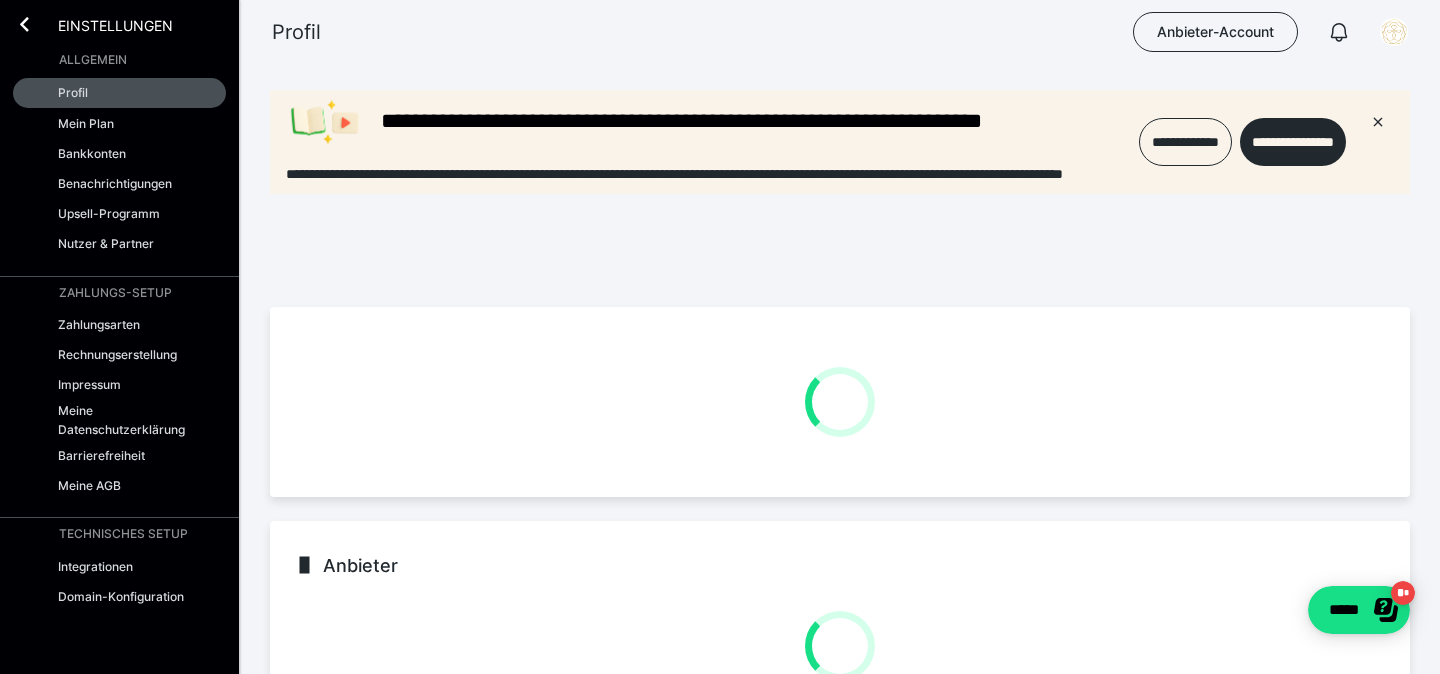 scroll, scrollTop: 0, scrollLeft: 0, axis: both 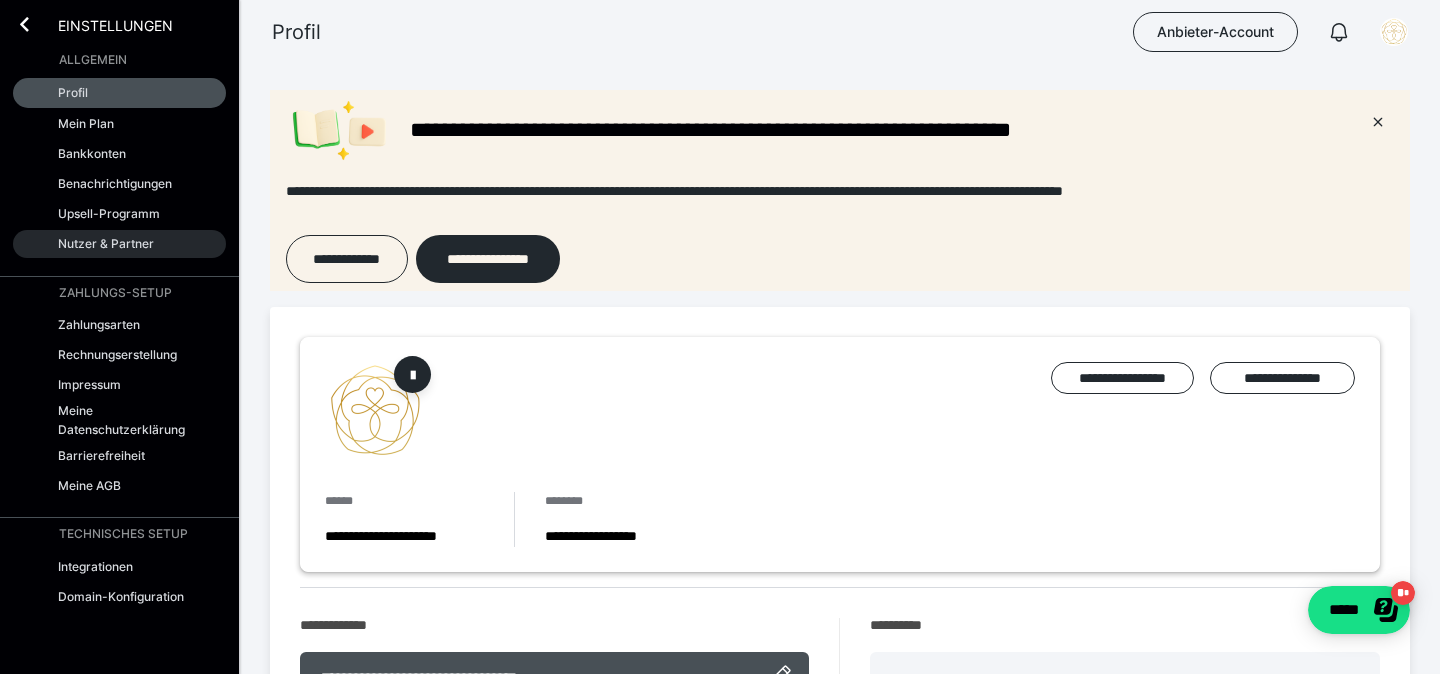 click on "Nutzer & Partner" at bounding box center (106, 243) 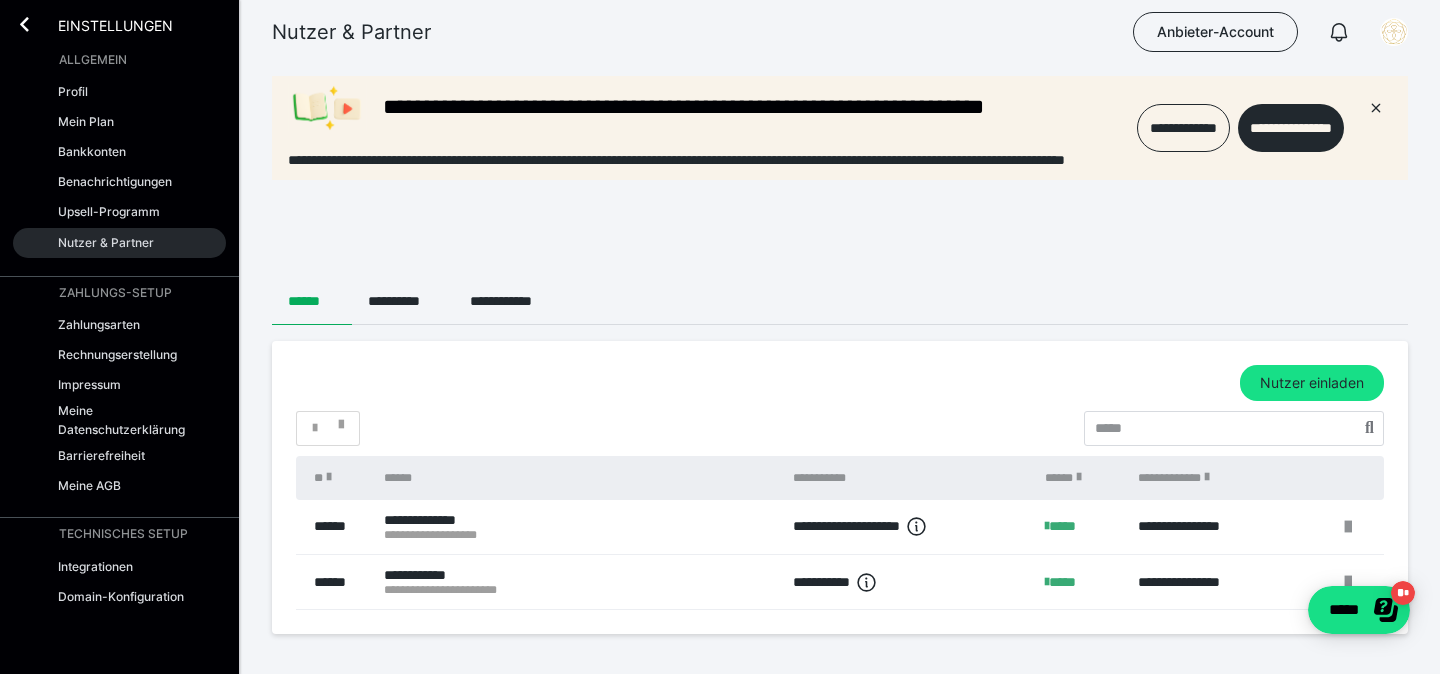 scroll, scrollTop: 0, scrollLeft: 0, axis: both 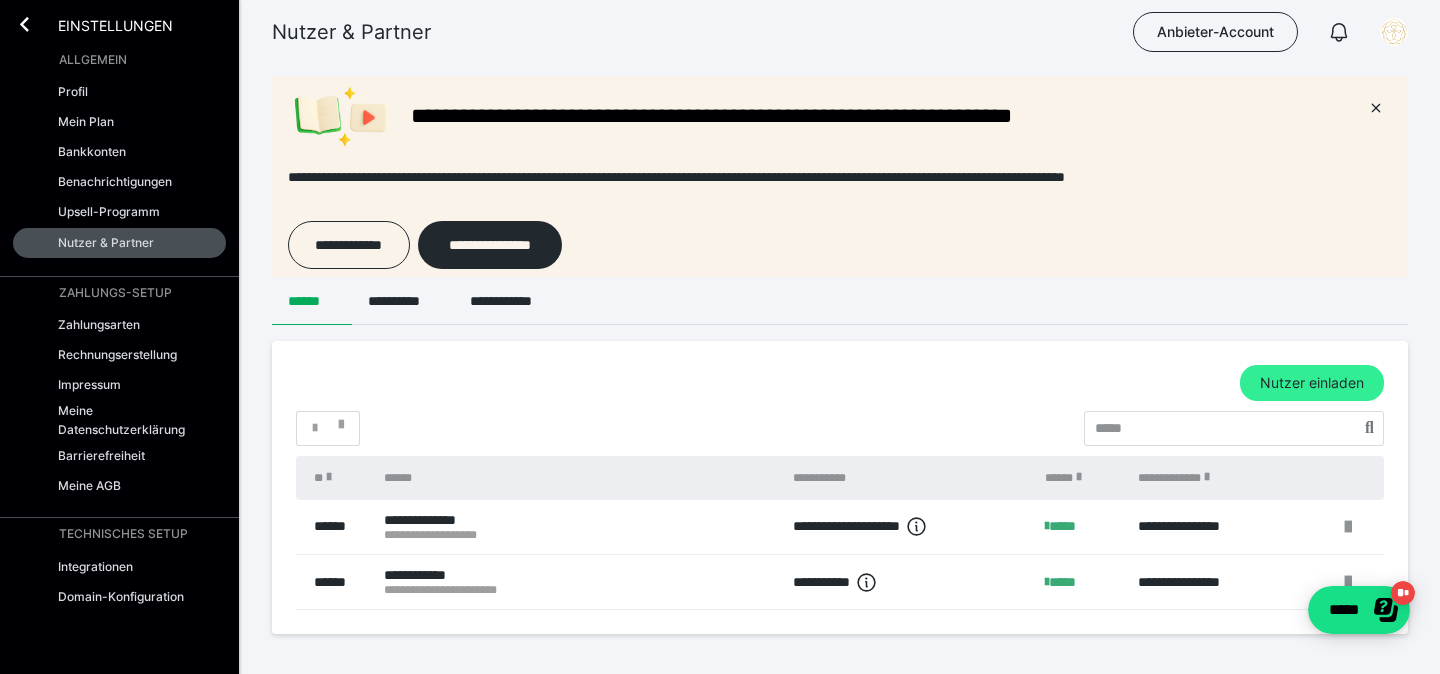 click on "Nutzer einladen" at bounding box center [1312, 383] 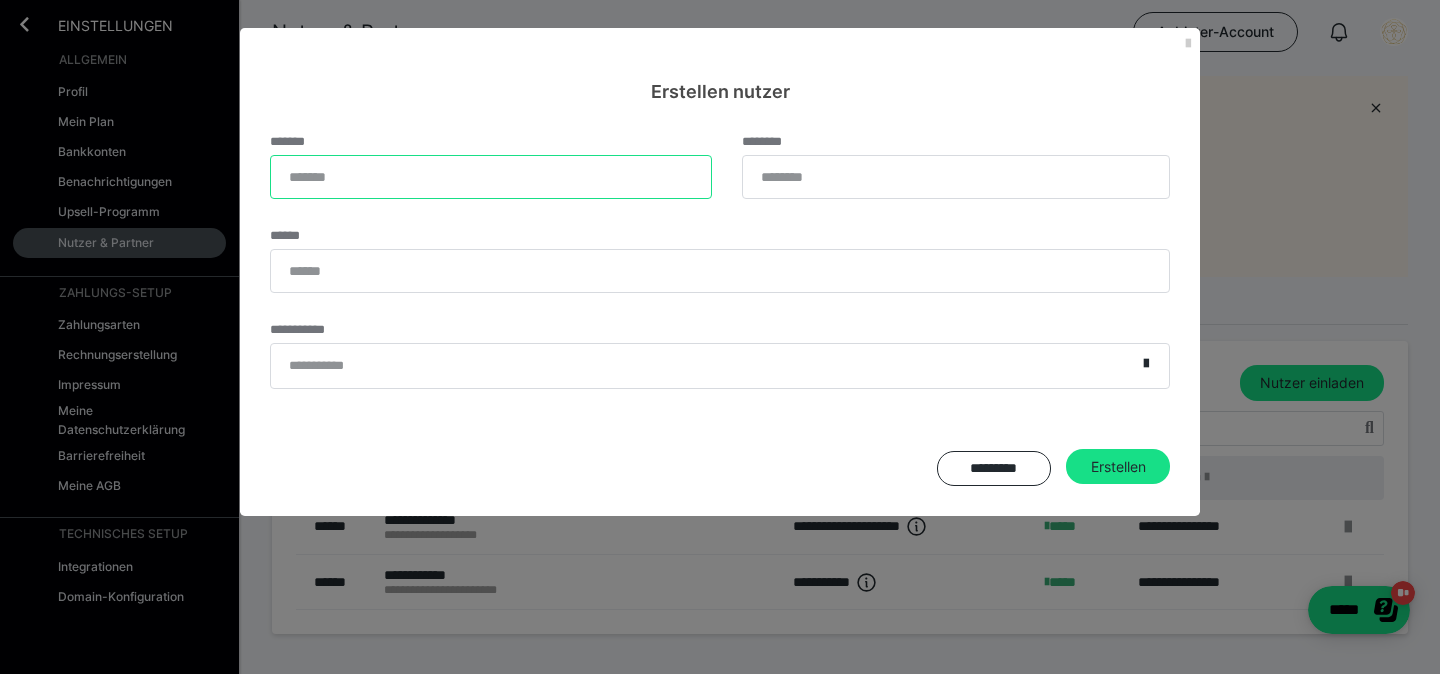 click on "*******" at bounding box center (491, 177) 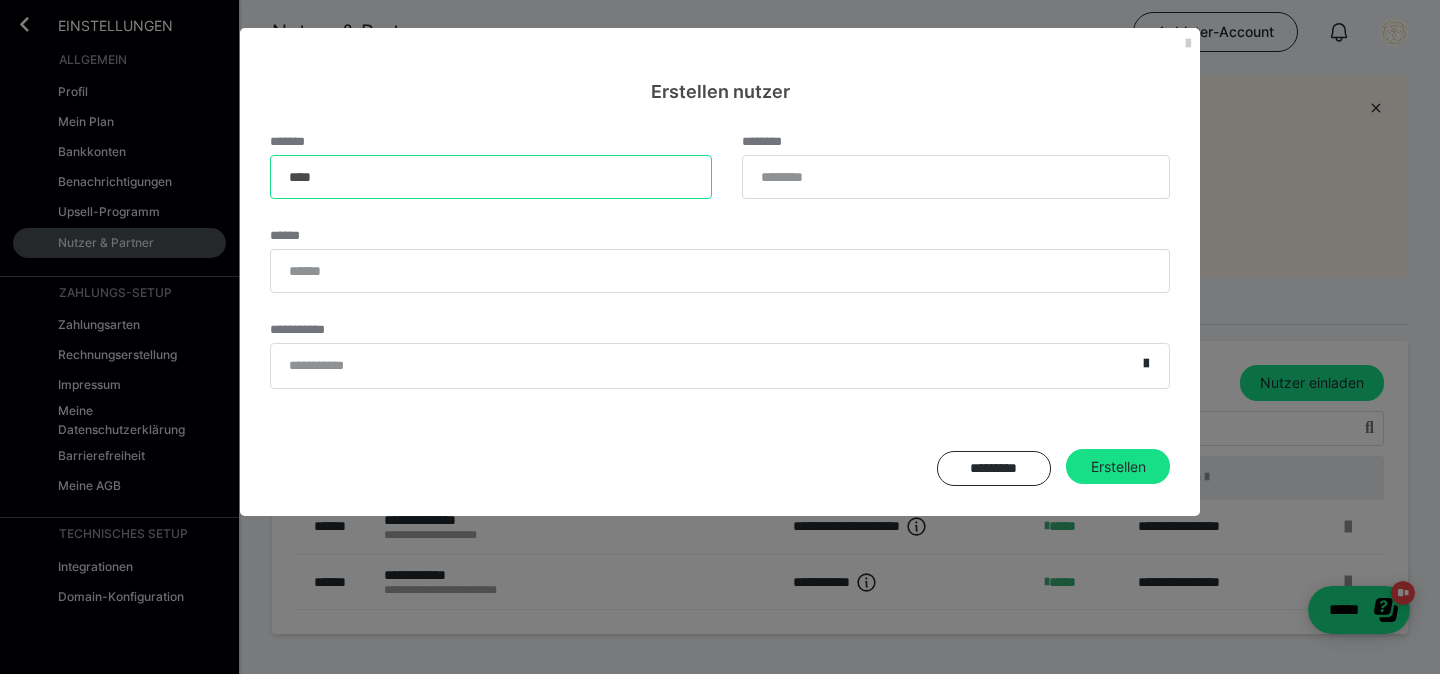 type on "****" 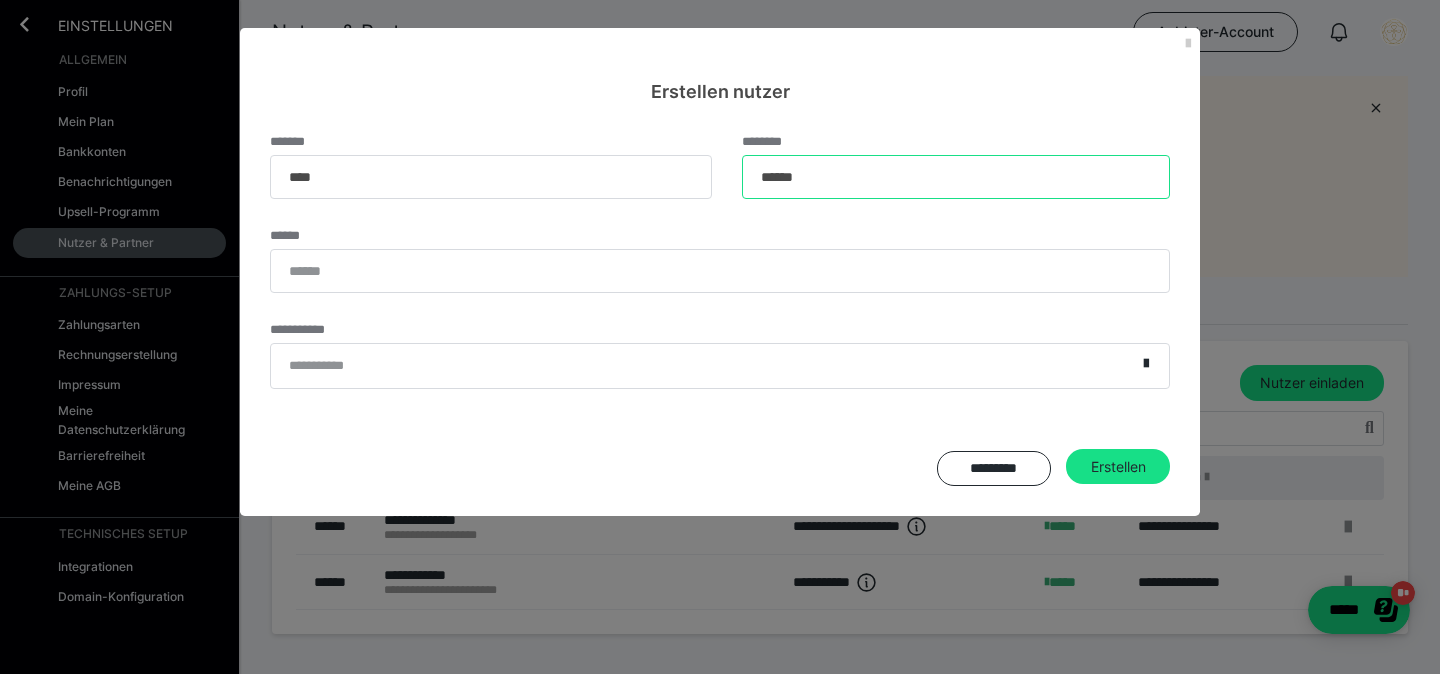 type on "******" 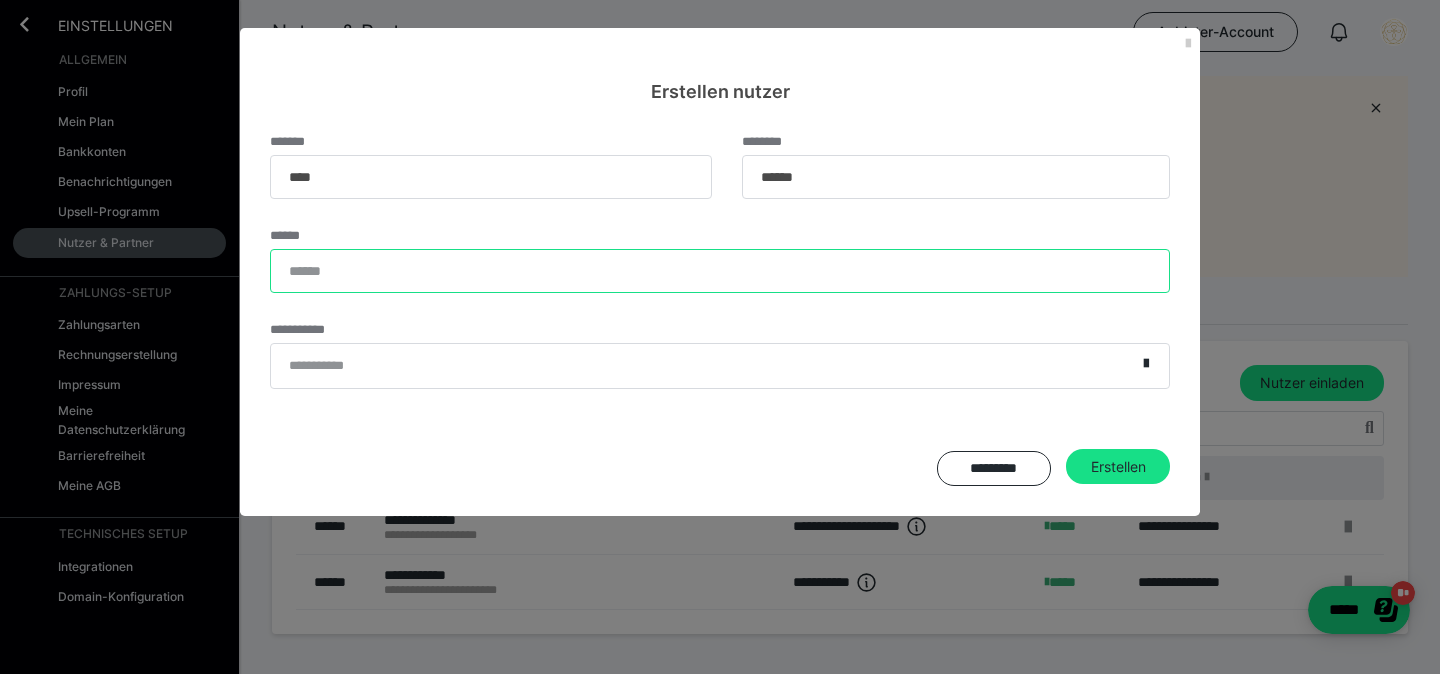 click on "******" at bounding box center (720, 271) 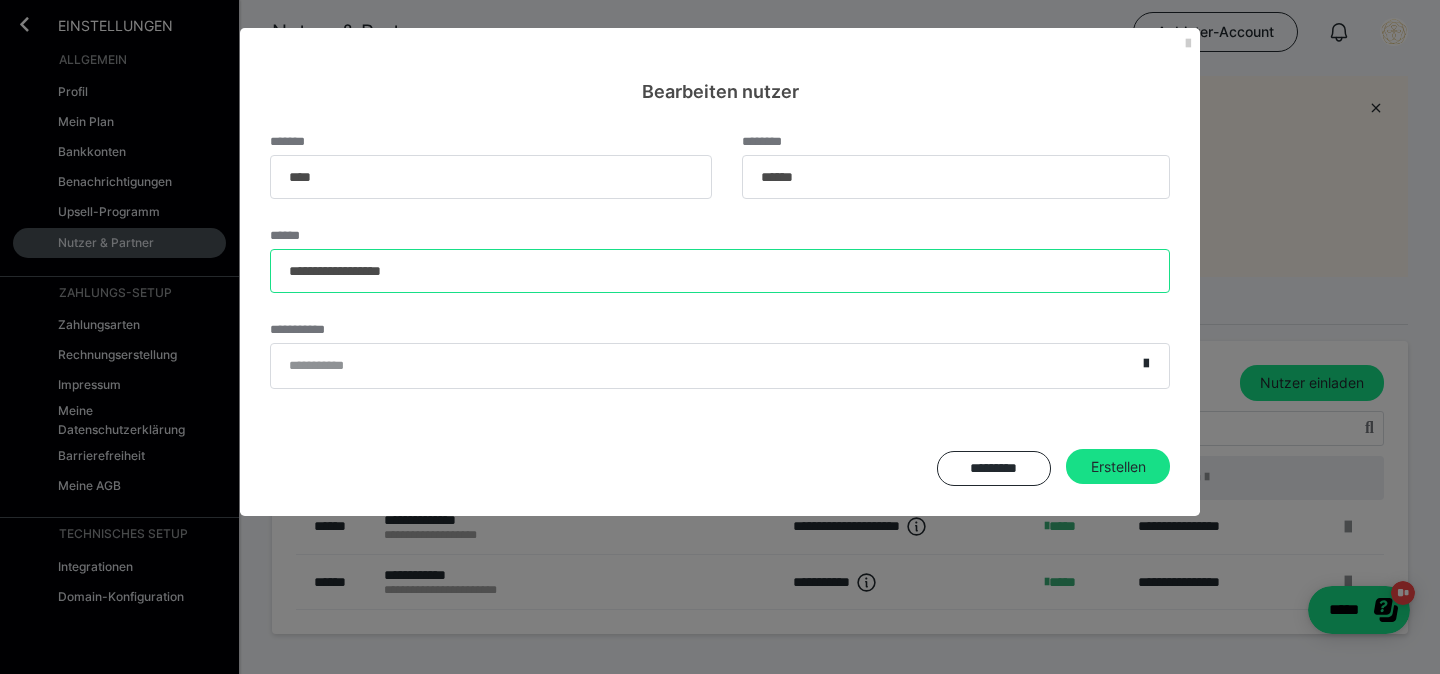 type on "**********" 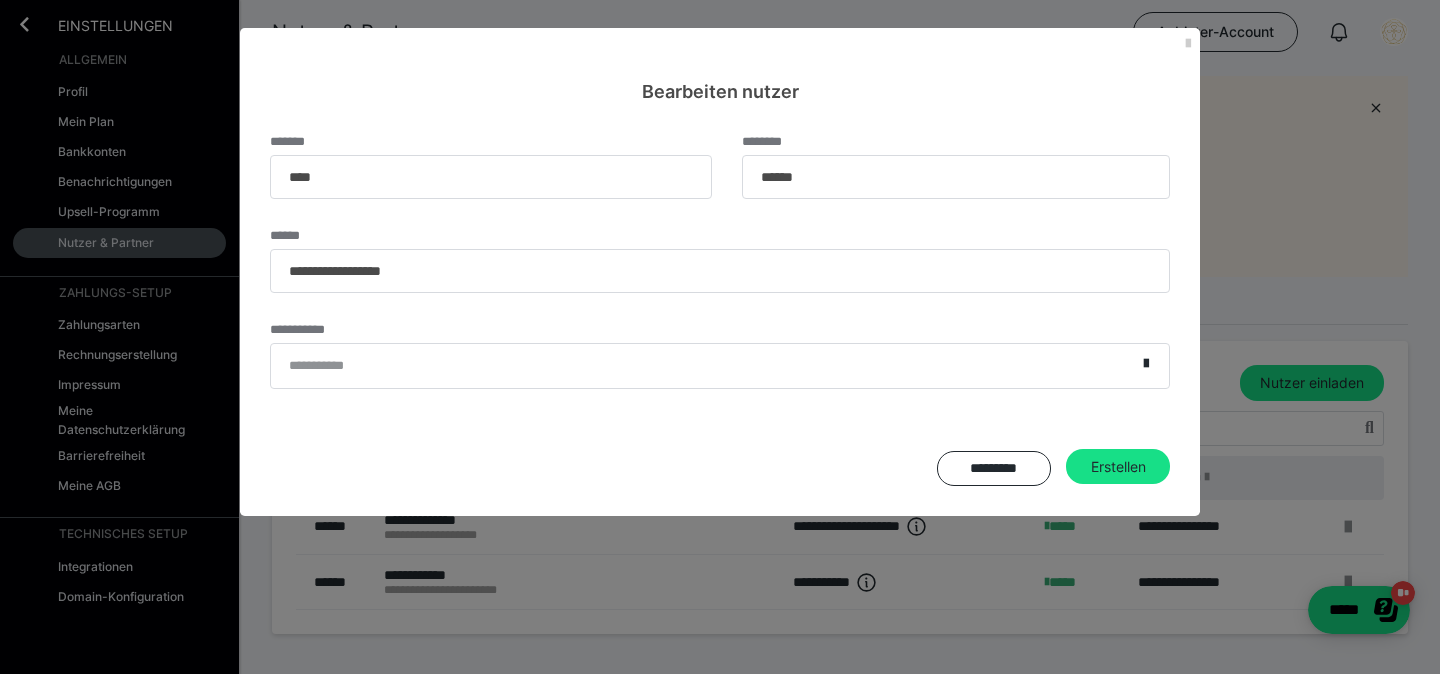 click on "**********" at bounding box center [703, 366] 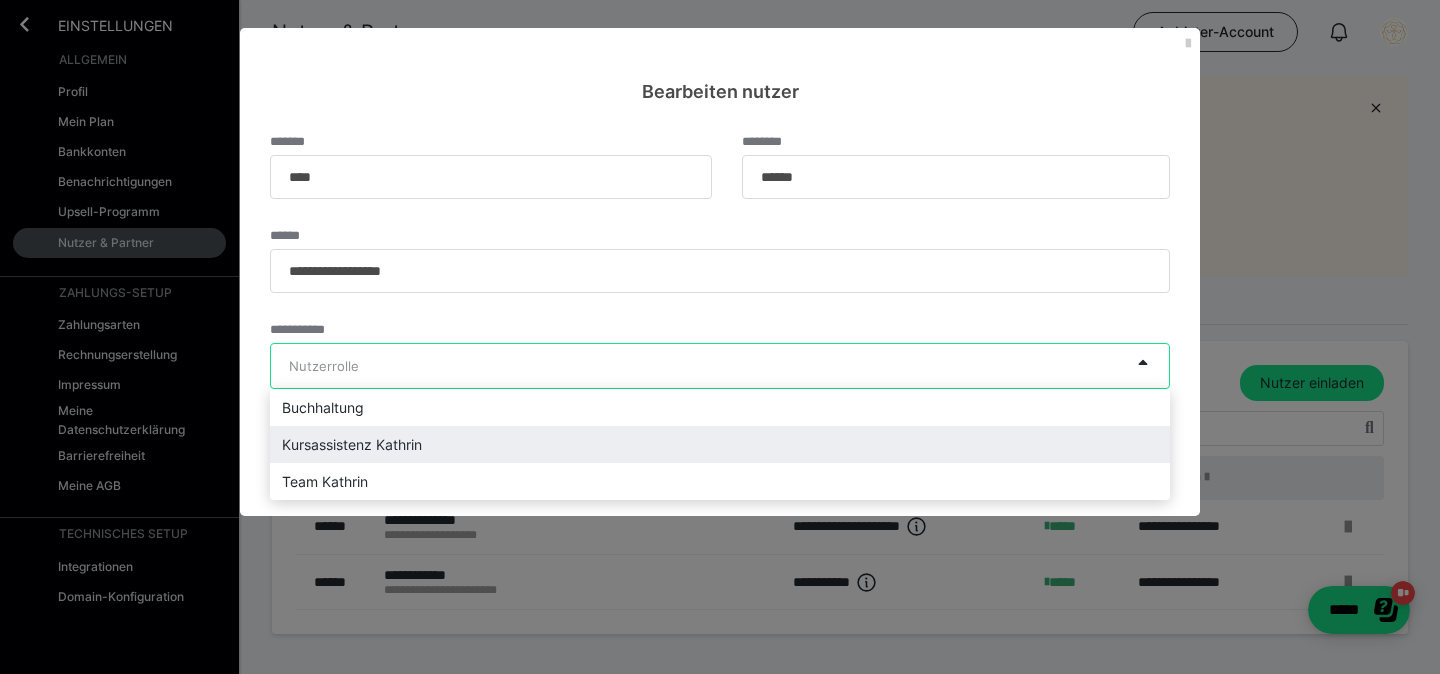 click on "Kursassistenz Kathrin" at bounding box center [720, 444] 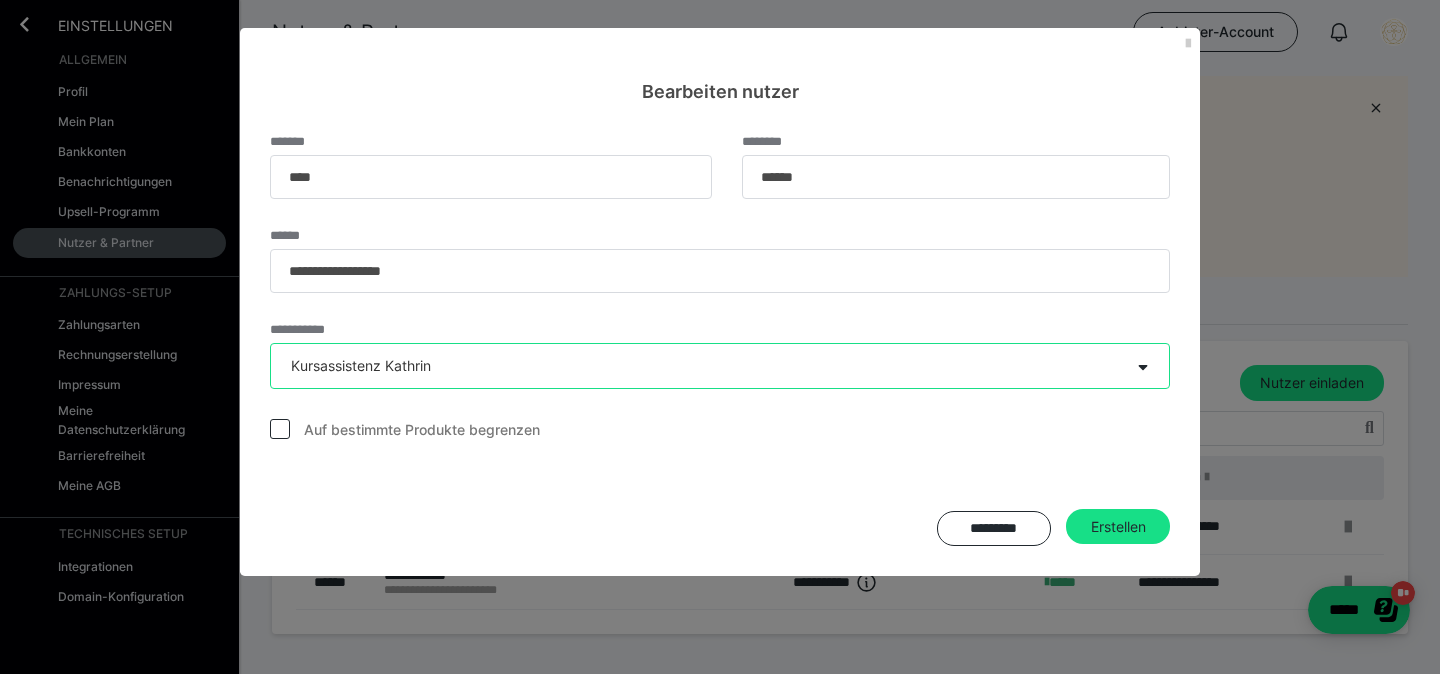 click at bounding box center [280, 429] 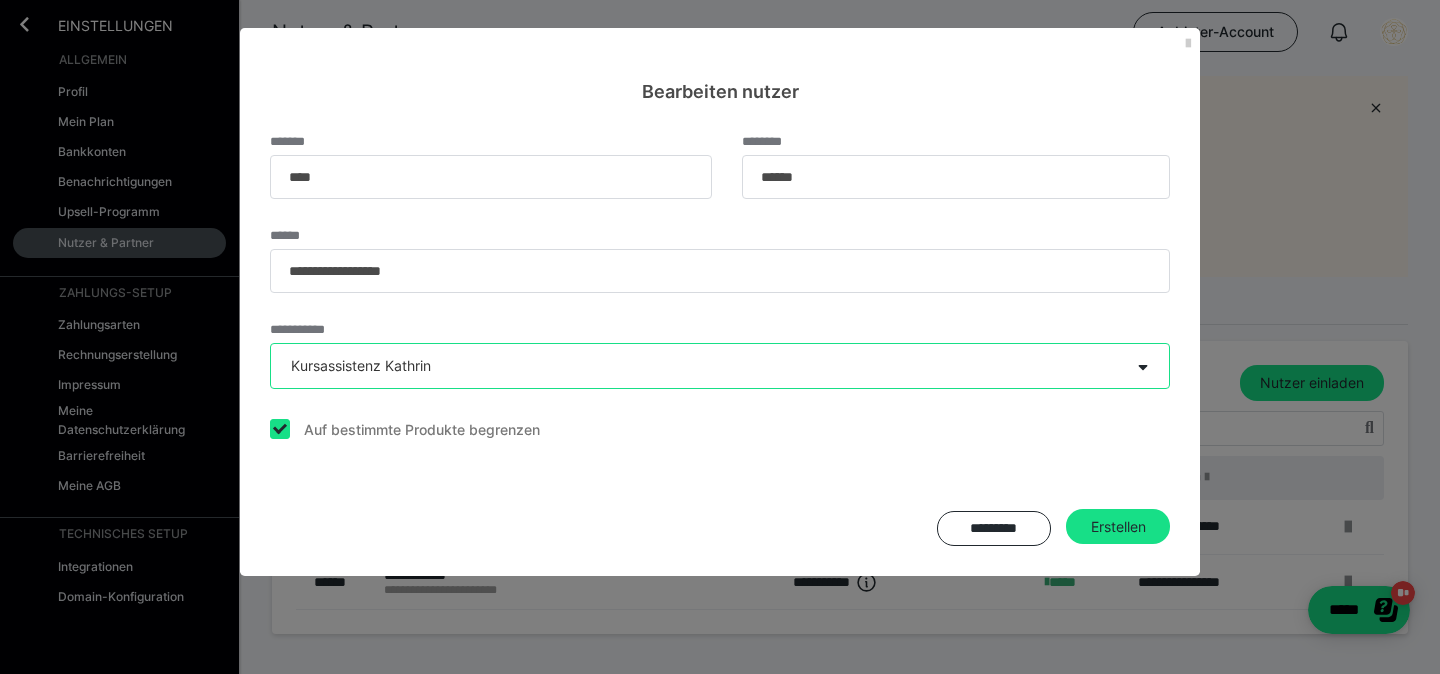 checkbox on "true" 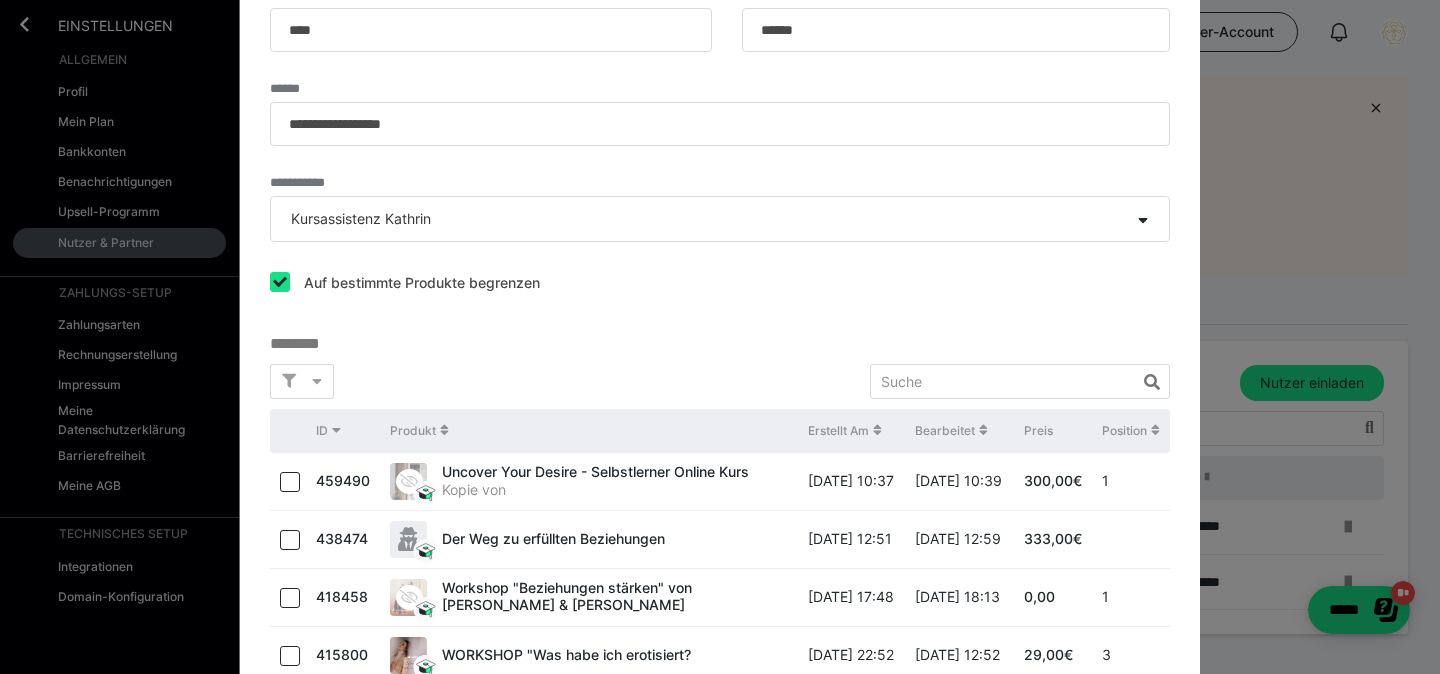 scroll, scrollTop: 150, scrollLeft: 0, axis: vertical 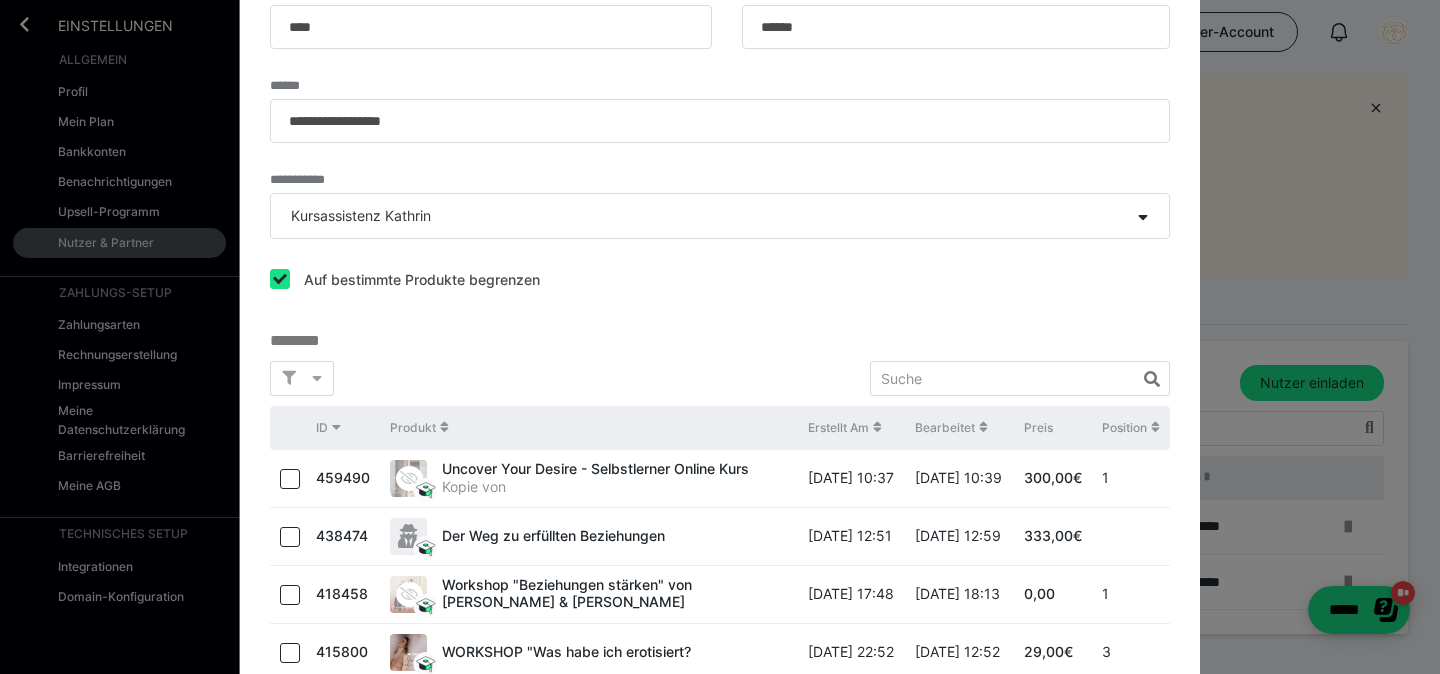 click at bounding box center [290, 479] 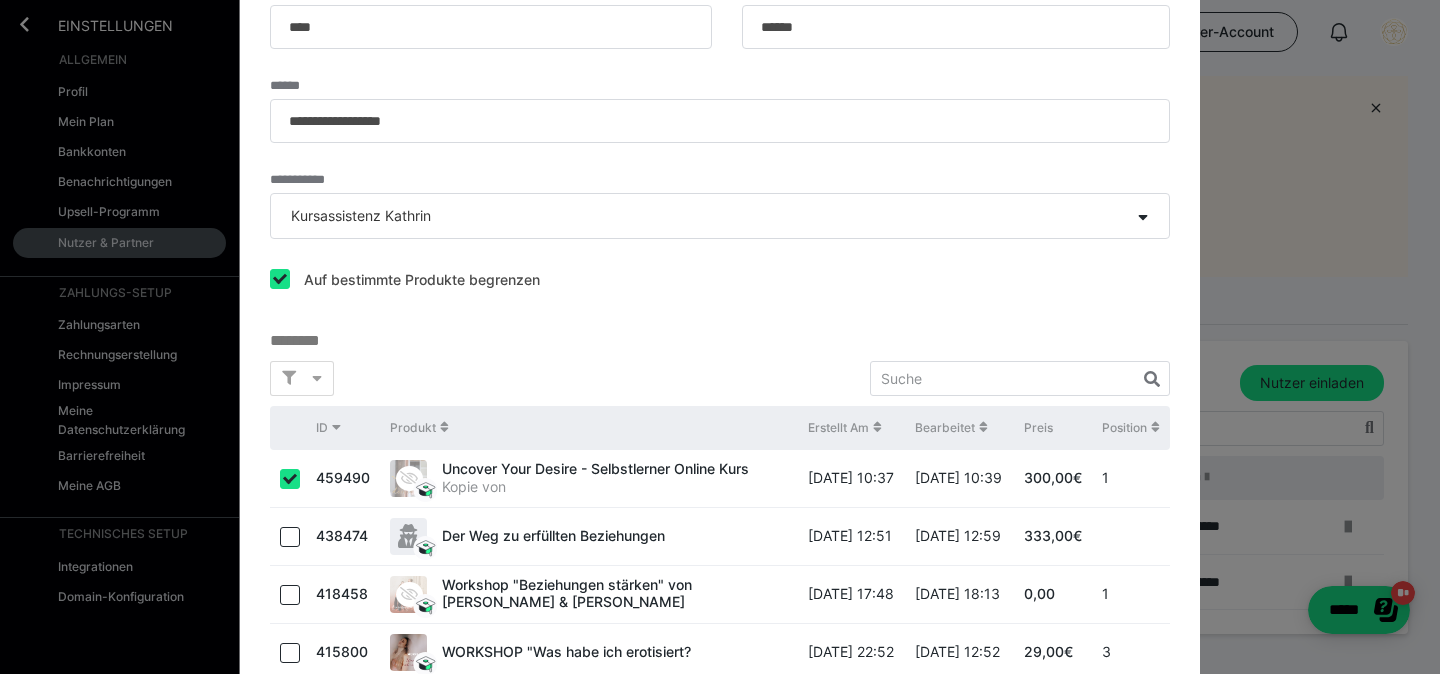 checkbox on "true" 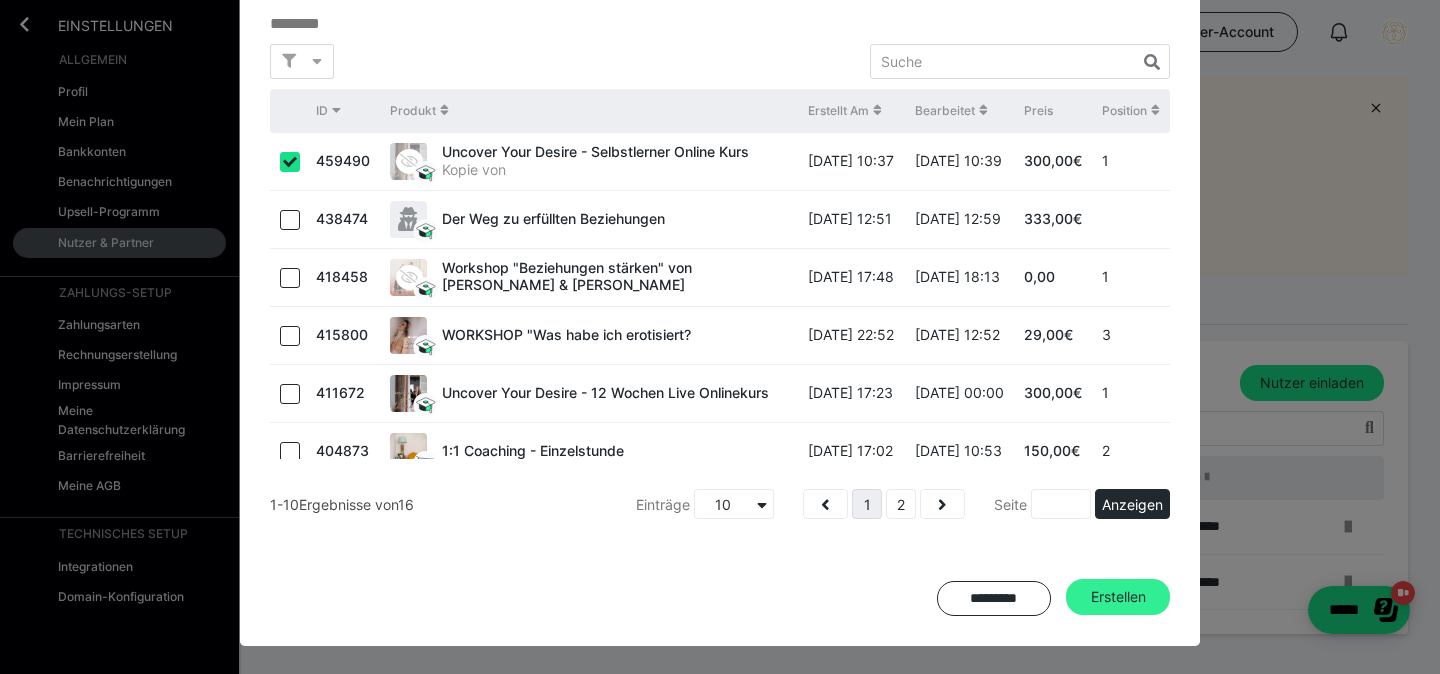 scroll, scrollTop: 467, scrollLeft: 0, axis: vertical 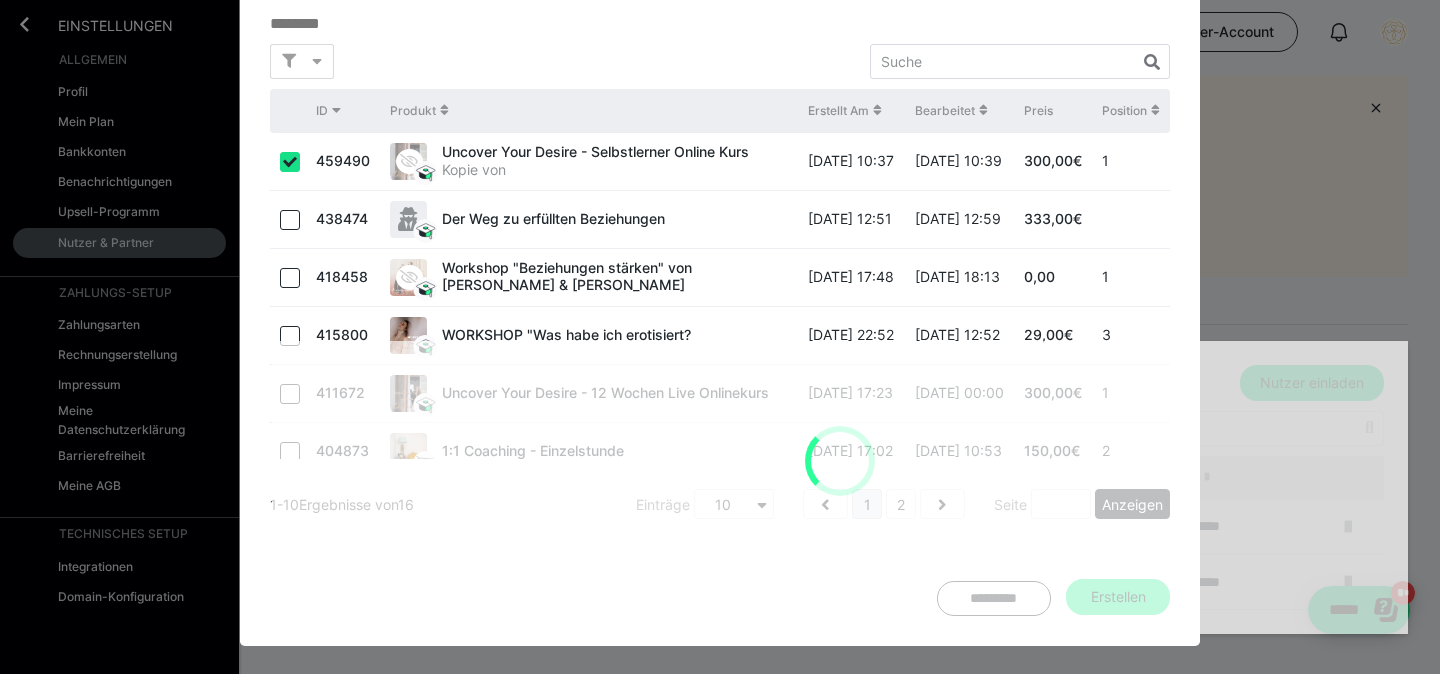 type 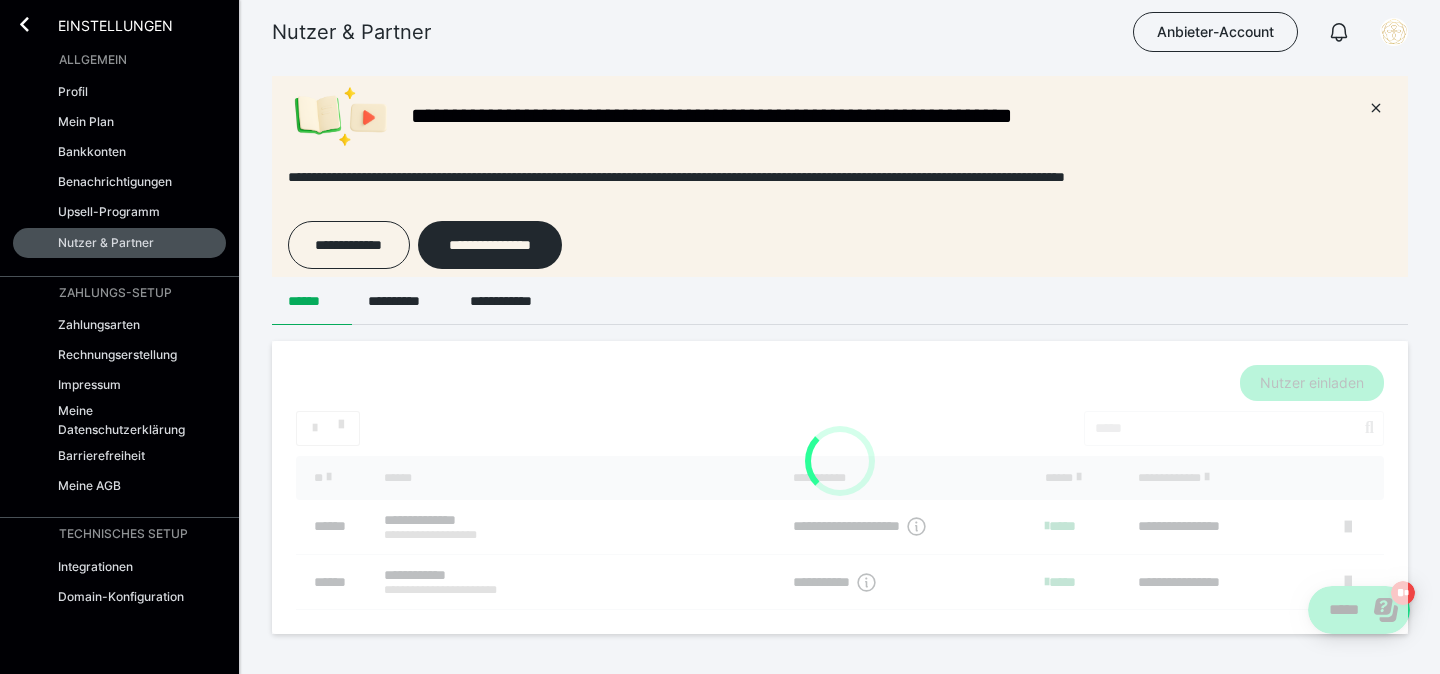 scroll, scrollTop: 0, scrollLeft: 0, axis: both 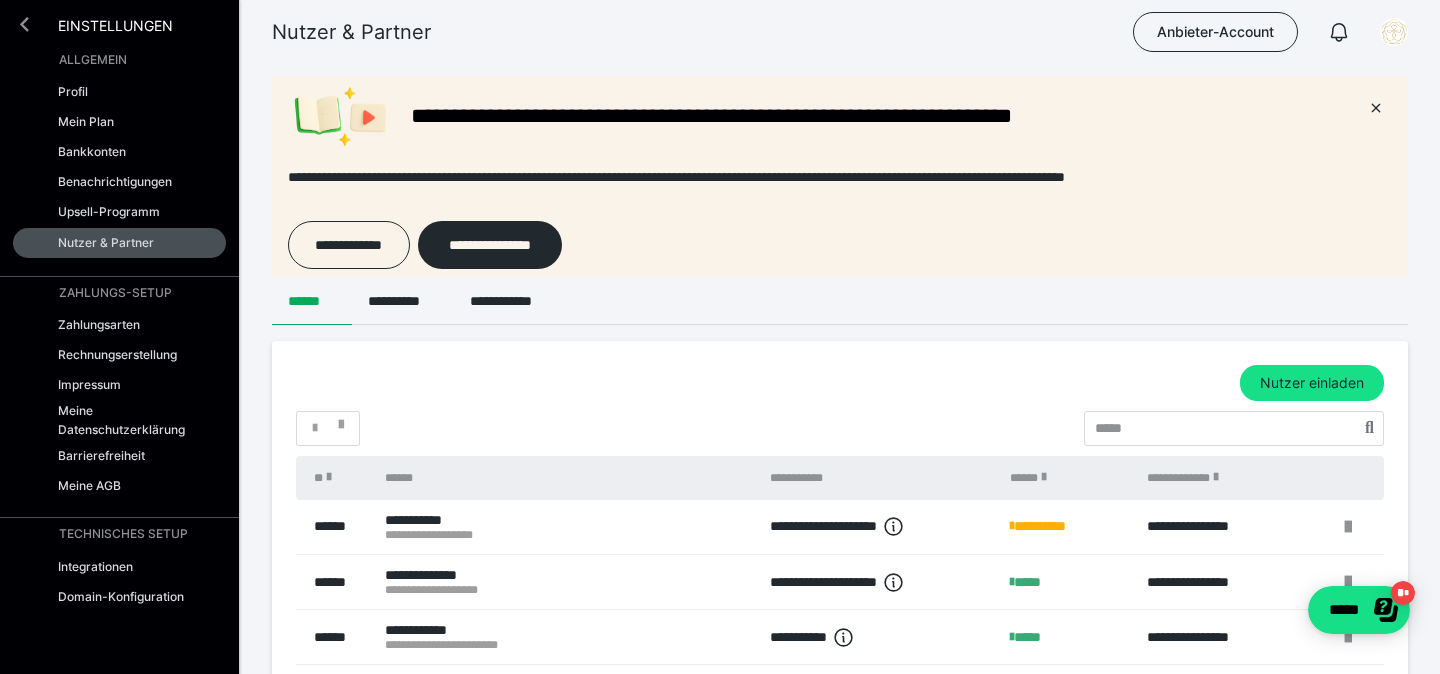 click at bounding box center (24, 24) 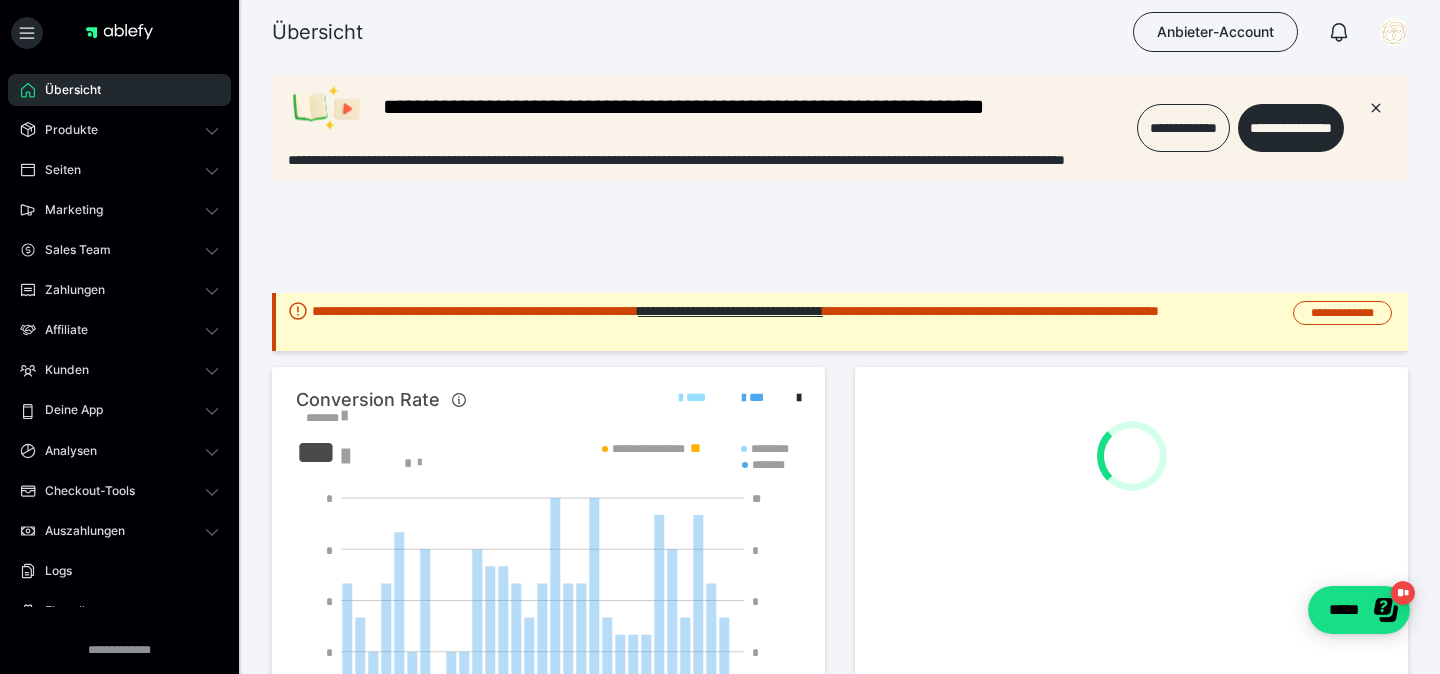 scroll, scrollTop: 0, scrollLeft: 0, axis: both 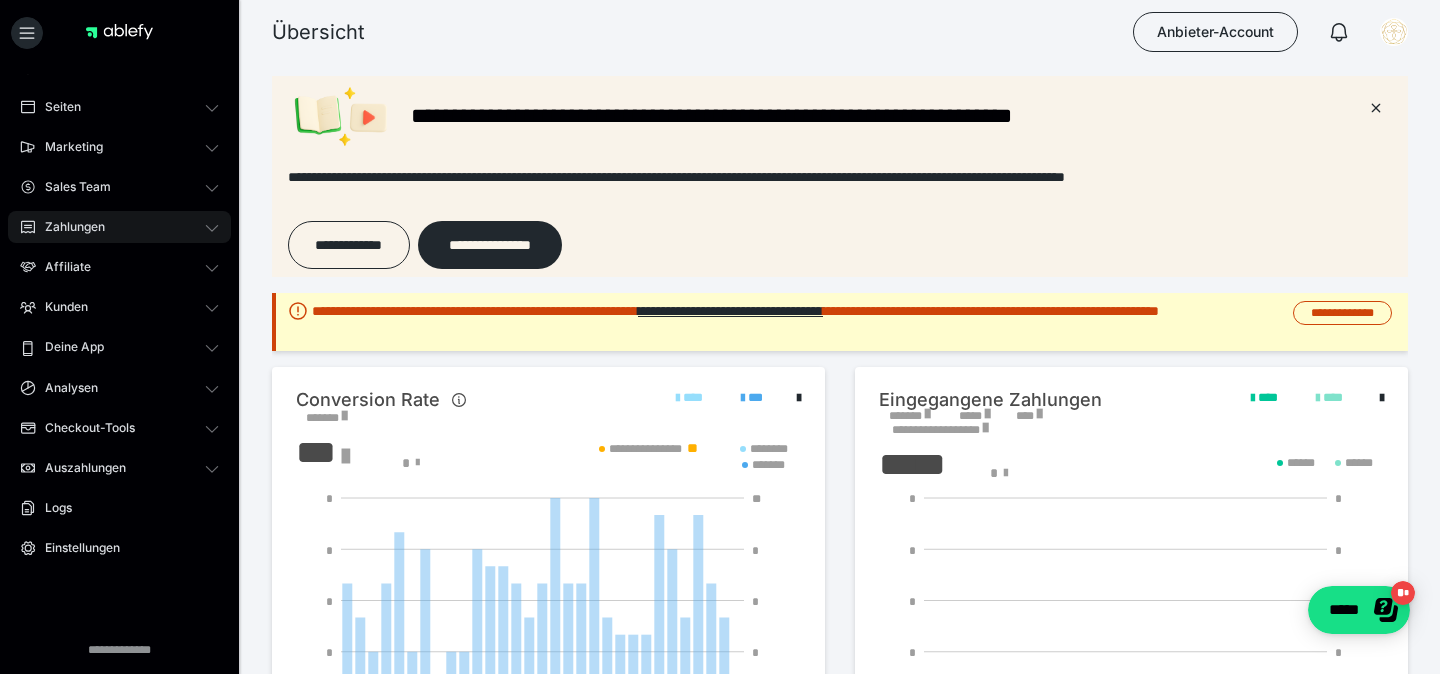 click on "Zahlungen" at bounding box center [119, 227] 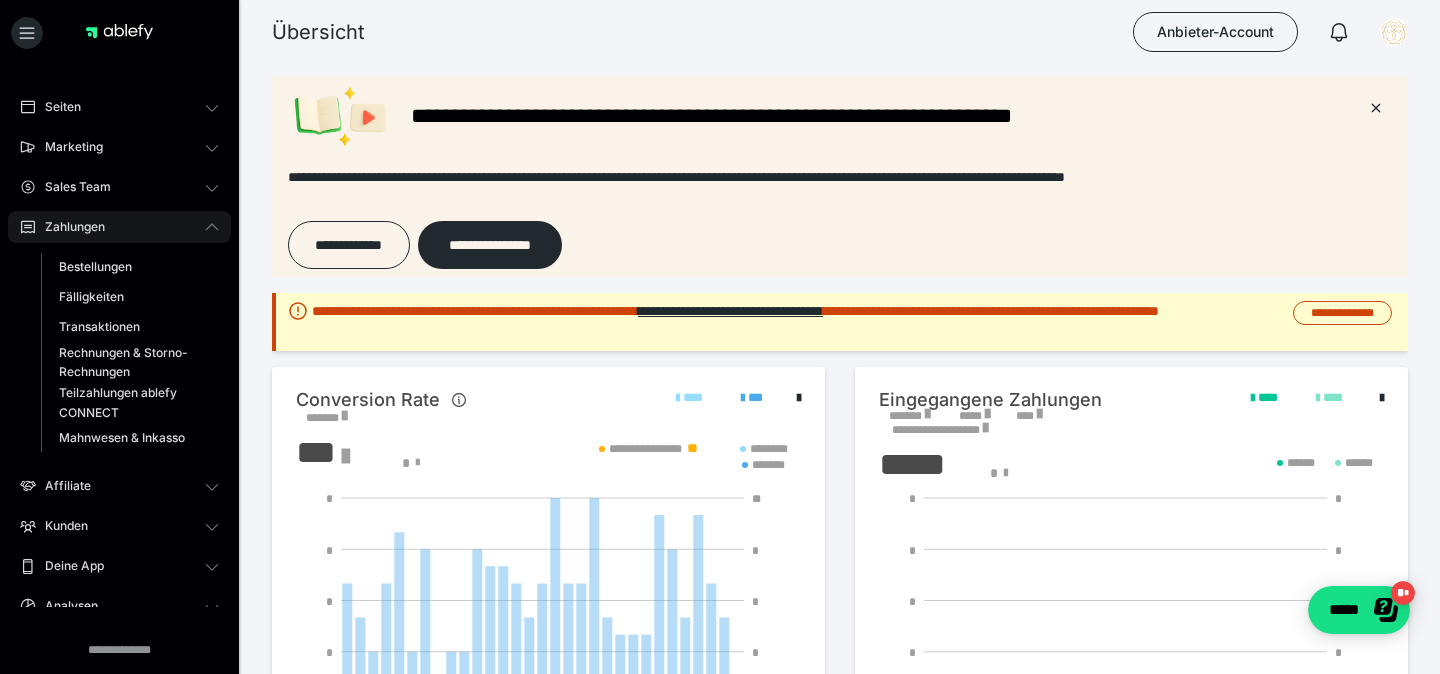 click on "Zahlungen" at bounding box center (119, 227) 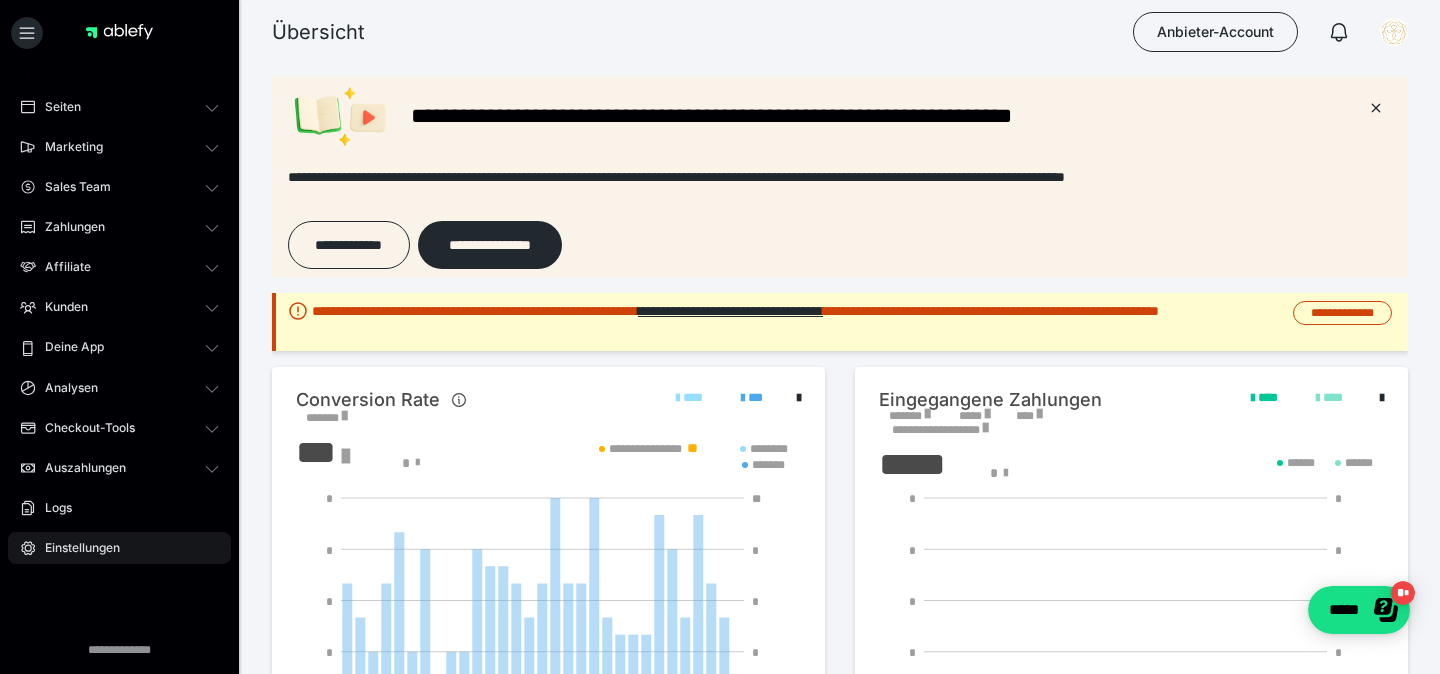 click on "Einstellungen" at bounding box center (75, 548) 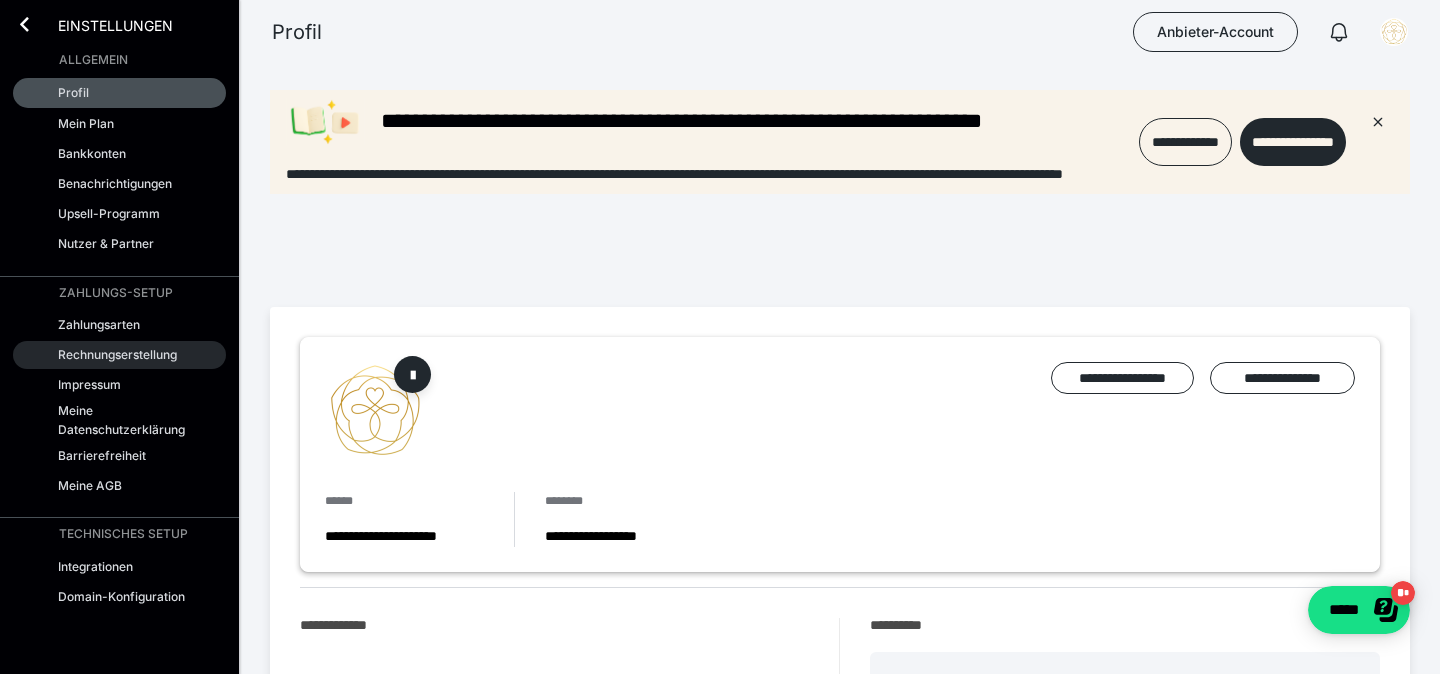 scroll, scrollTop: 0, scrollLeft: 0, axis: both 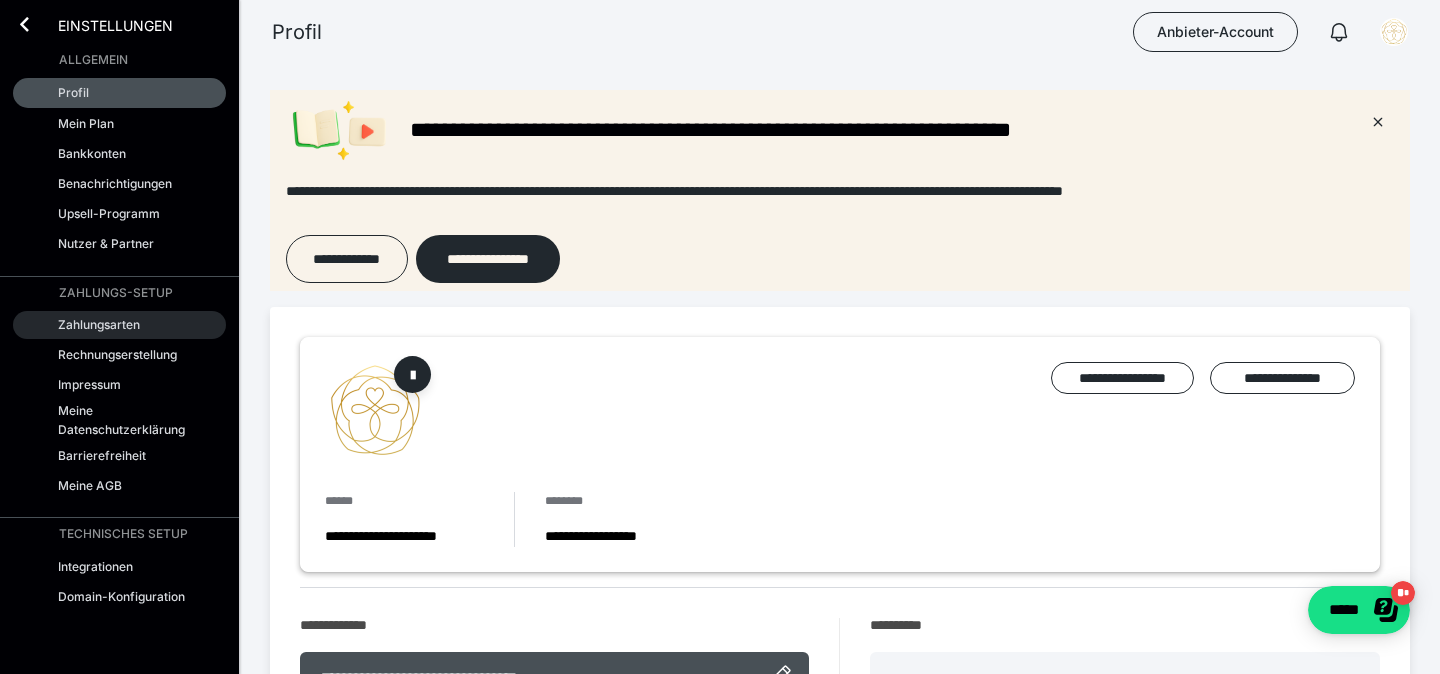 click on "Zahlungsarten" at bounding box center [99, 324] 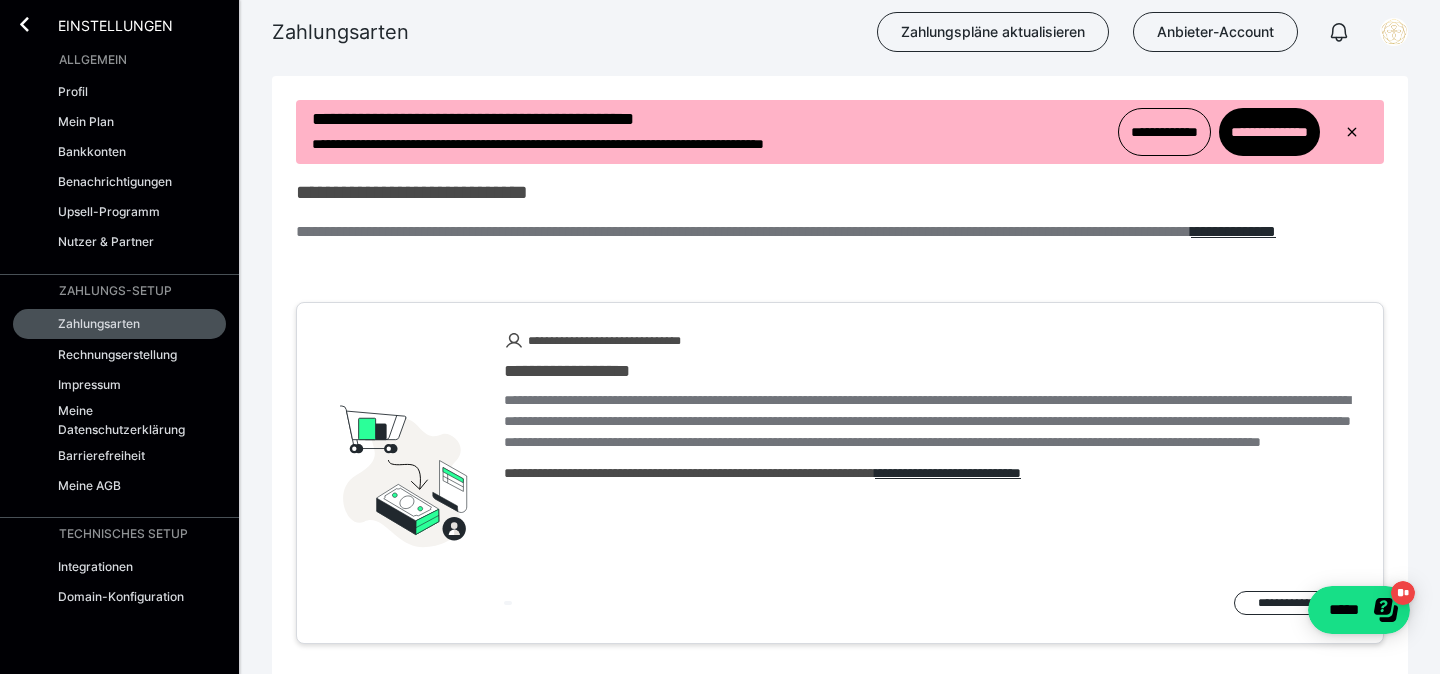 scroll, scrollTop: 0, scrollLeft: 0, axis: both 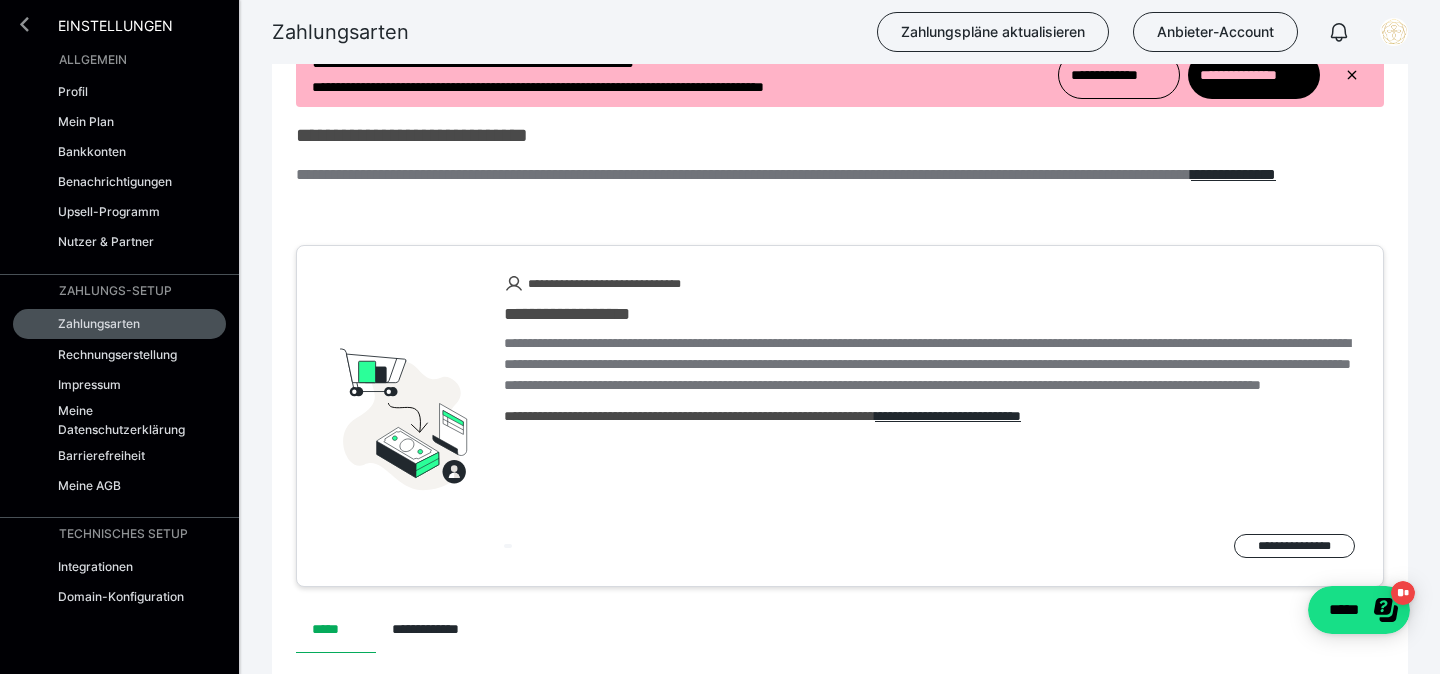 click at bounding box center [24, 24] 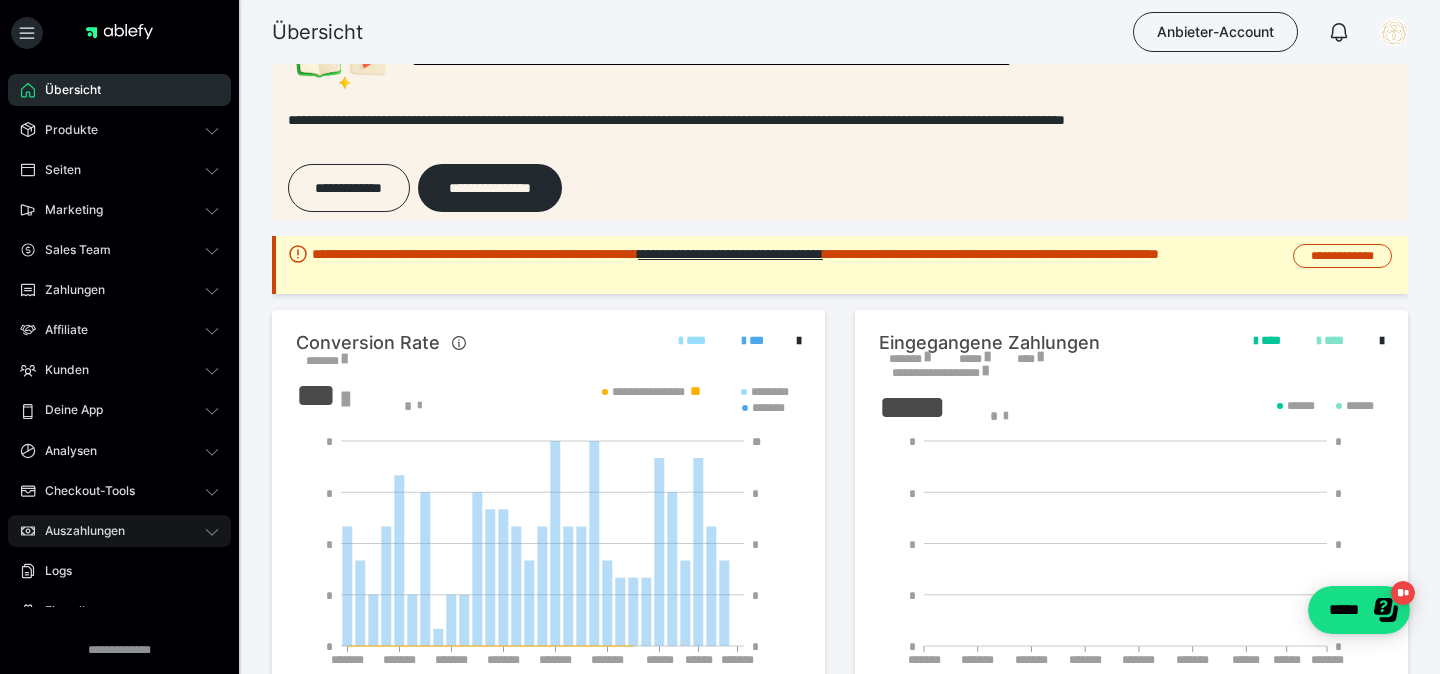 scroll, scrollTop: 0, scrollLeft: 0, axis: both 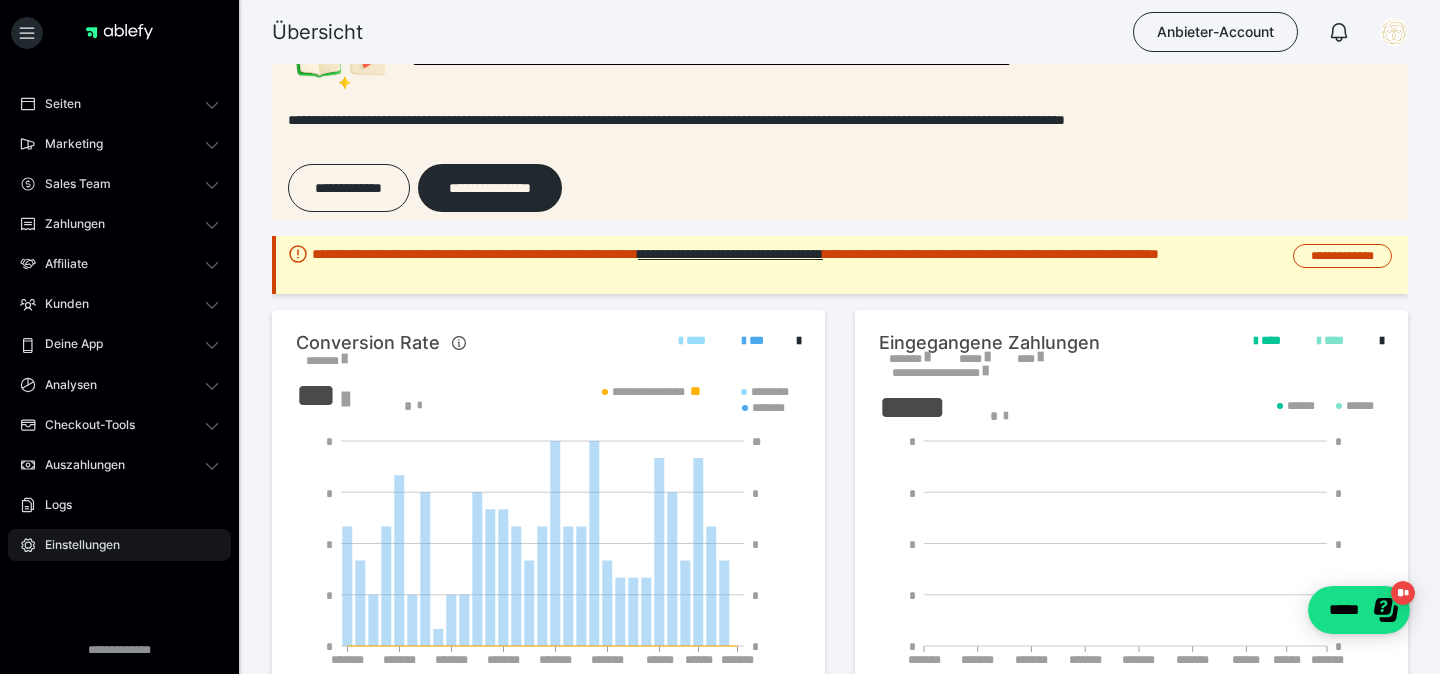 click on "Einstellungen" at bounding box center (75, 545) 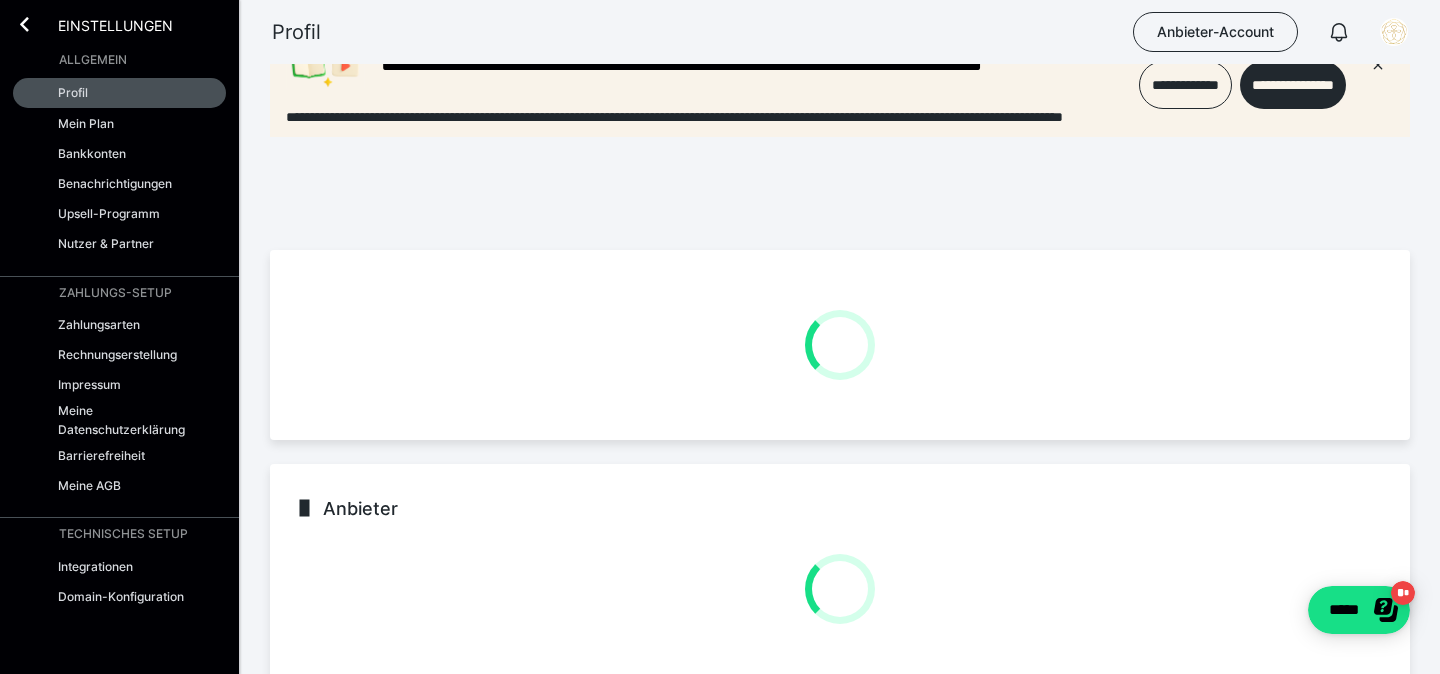 scroll, scrollTop: 0, scrollLeft: 0, axis: both 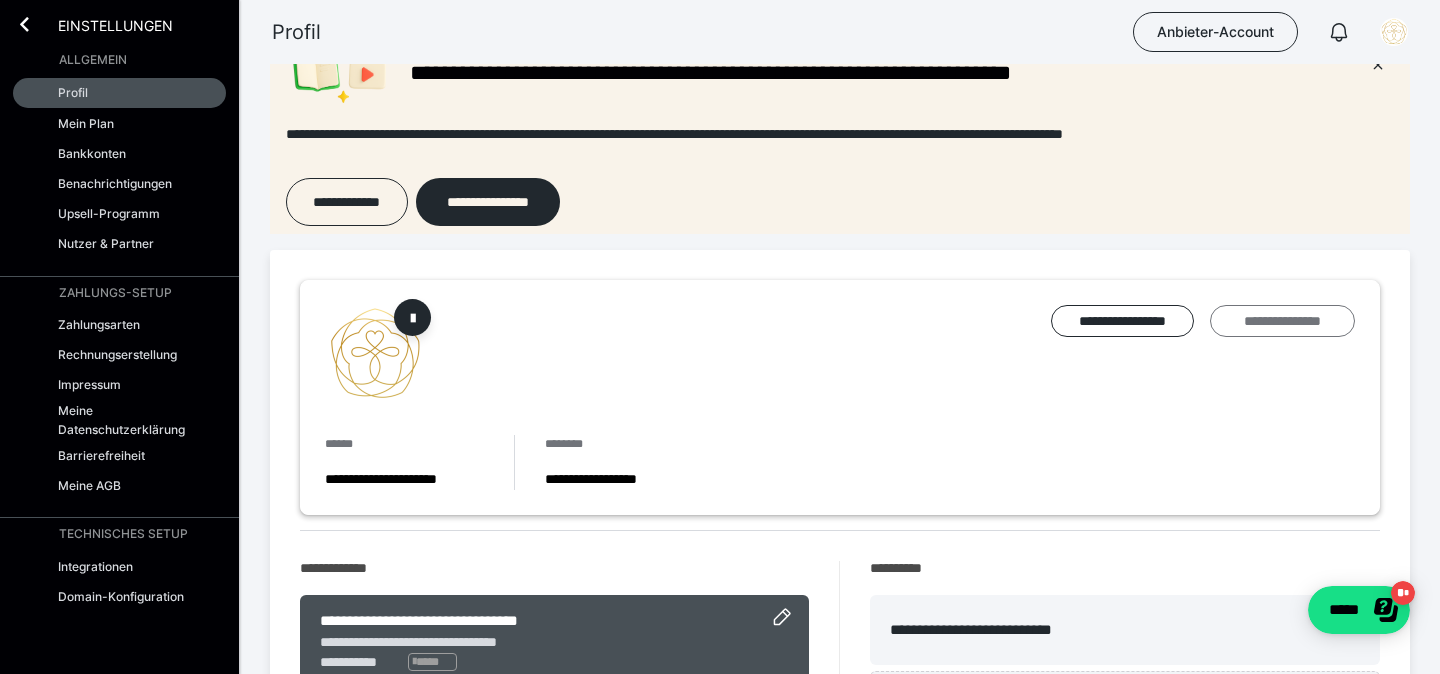 click on "**********" at bounding box center [1282, 321] 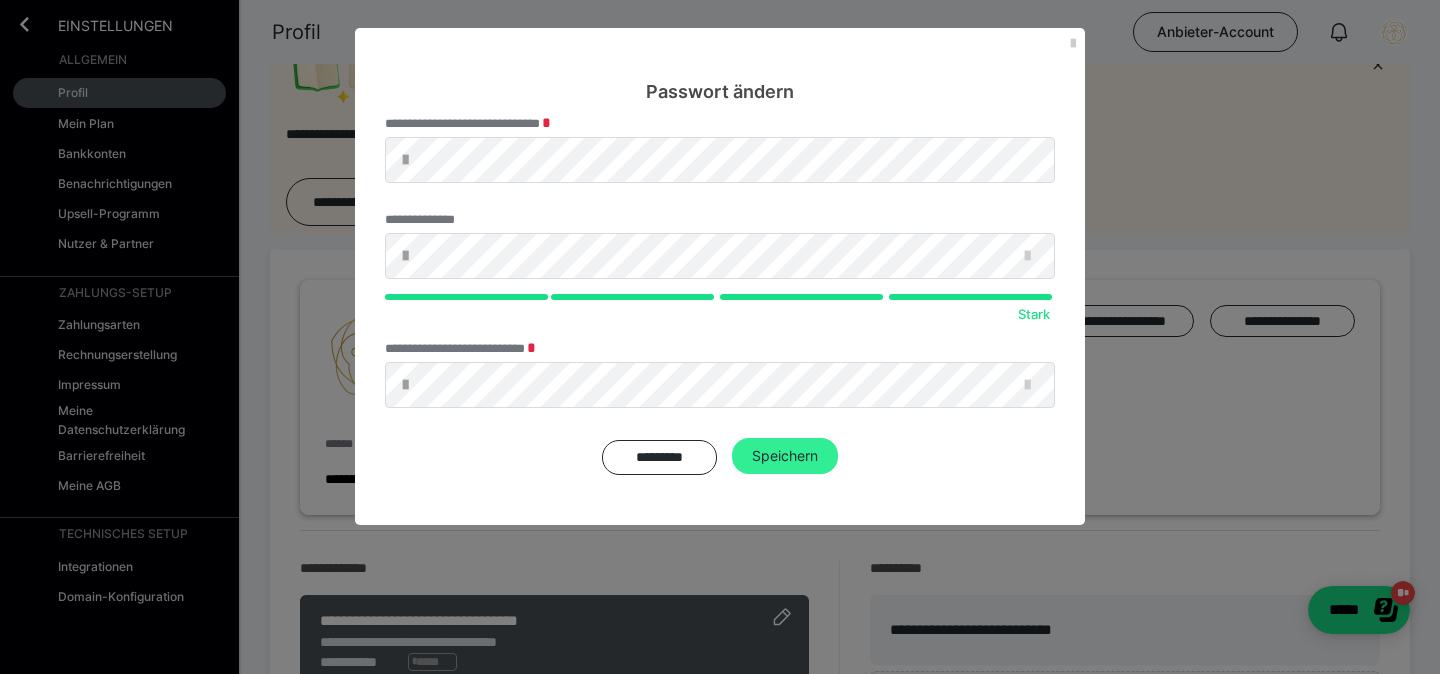 click on "Speichern" at bounding box center (785, 456) 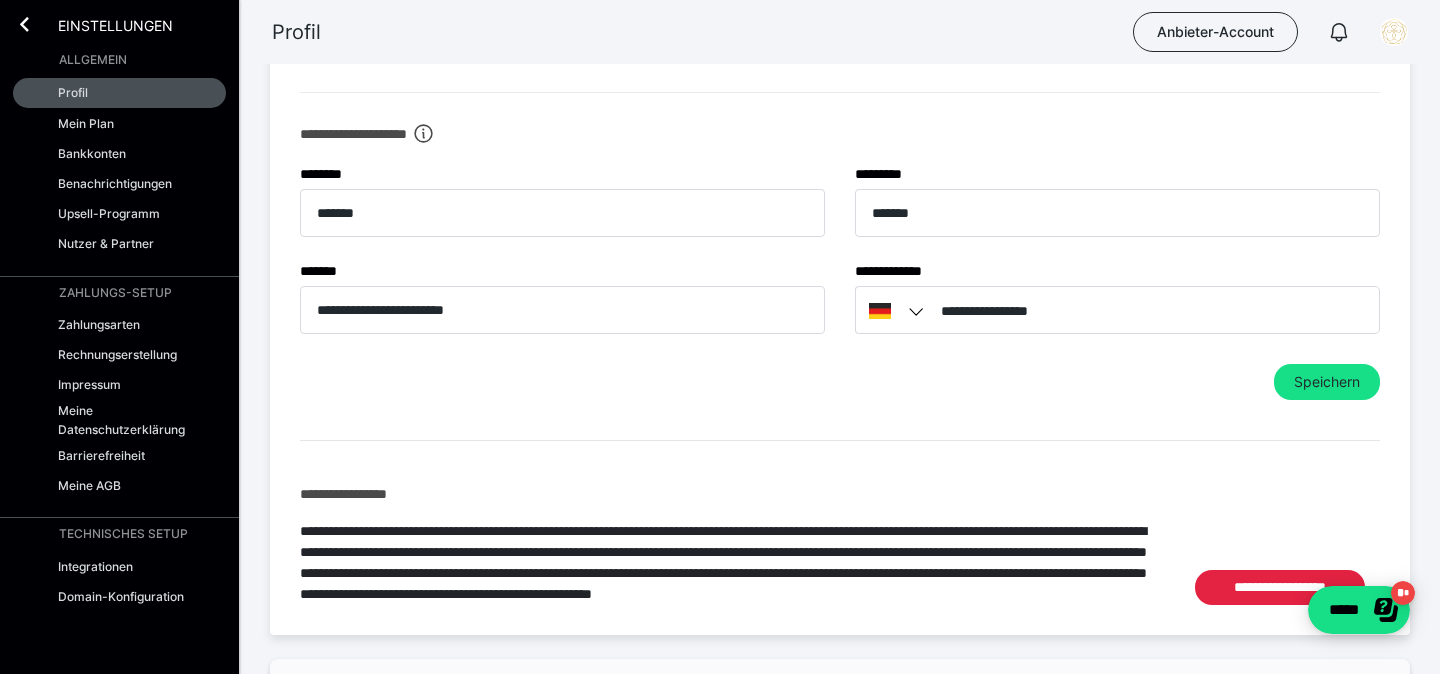 scroll, scrollTop: 960, scrollLeft: 0, axis: vertical 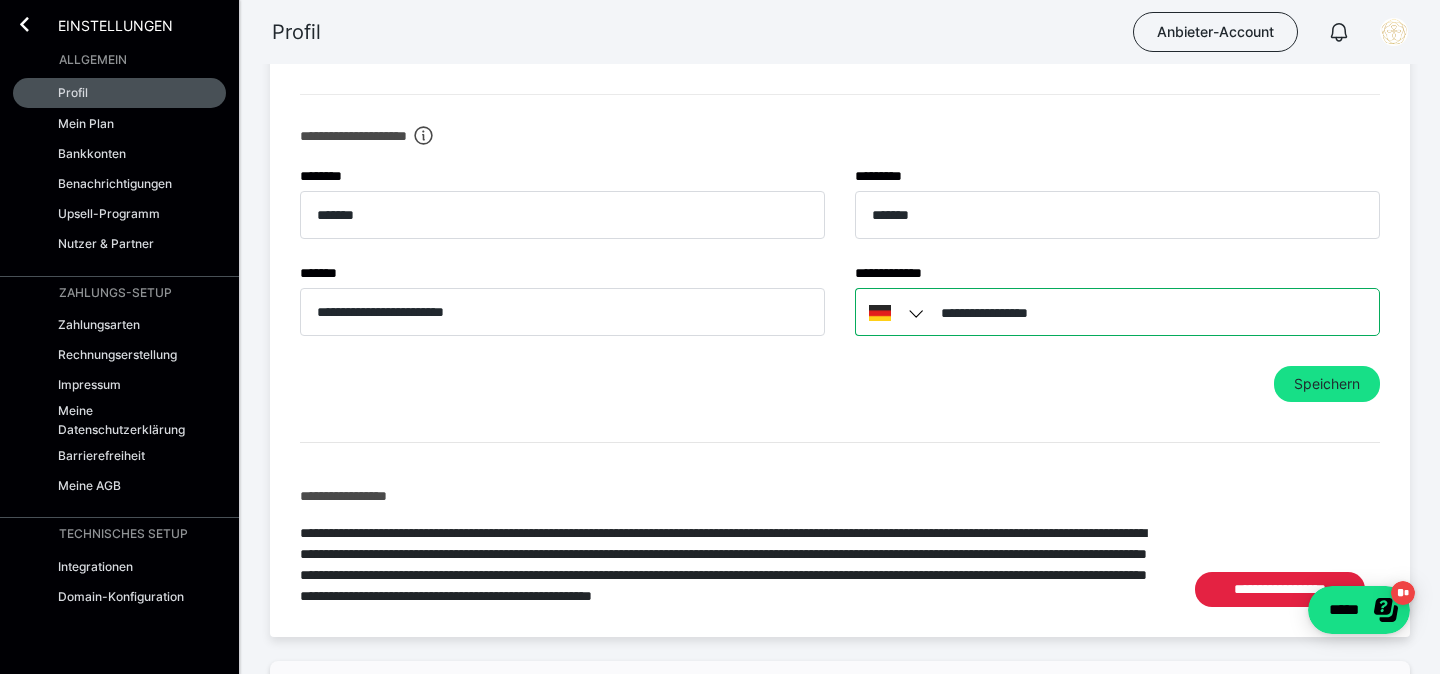 click on "**********" at bounding box center (1117, 312) 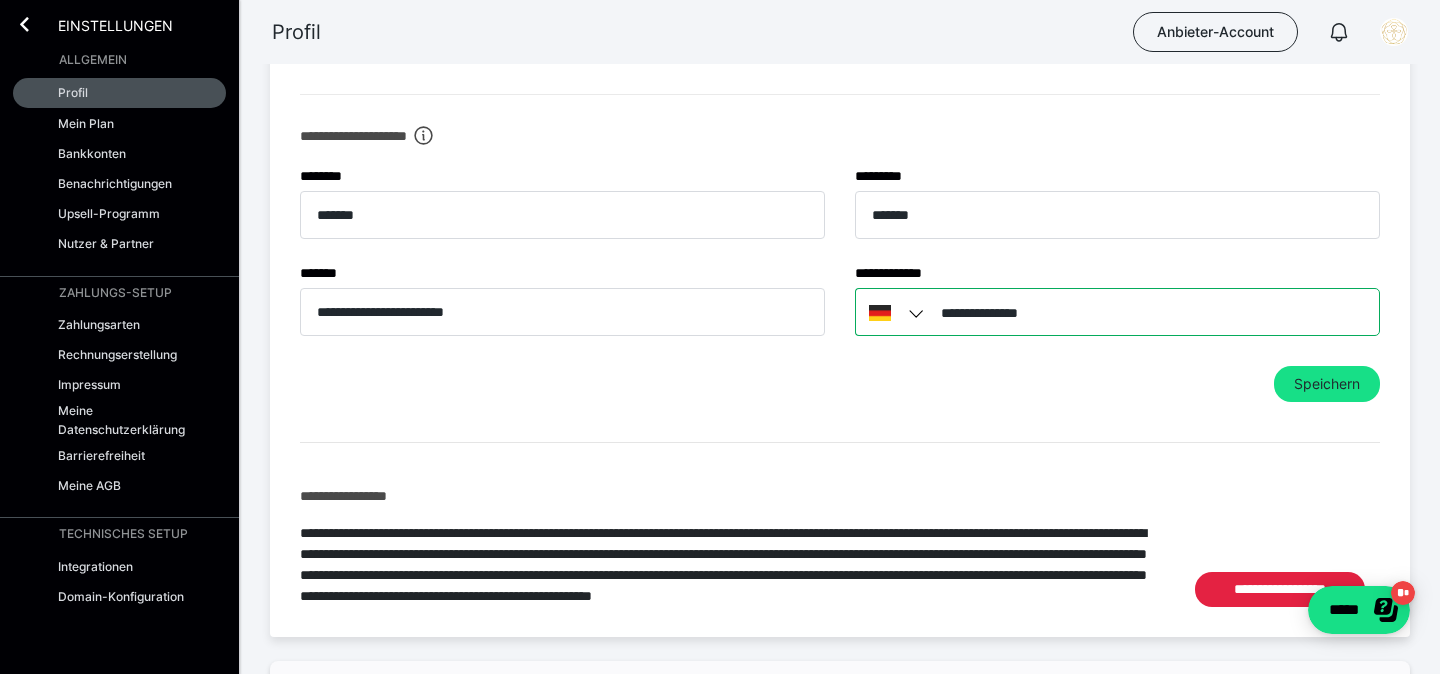 click on "**********" at bounding box center [1117, 312] 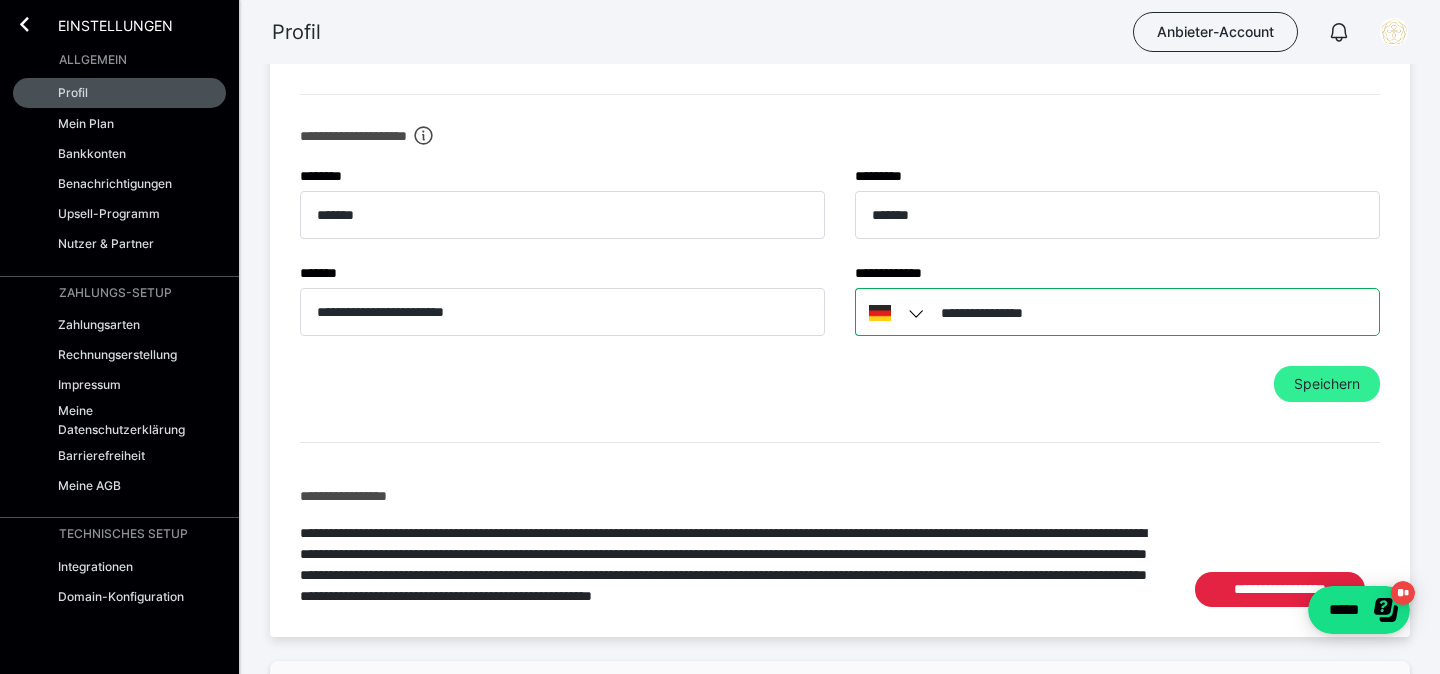 type on "**********" 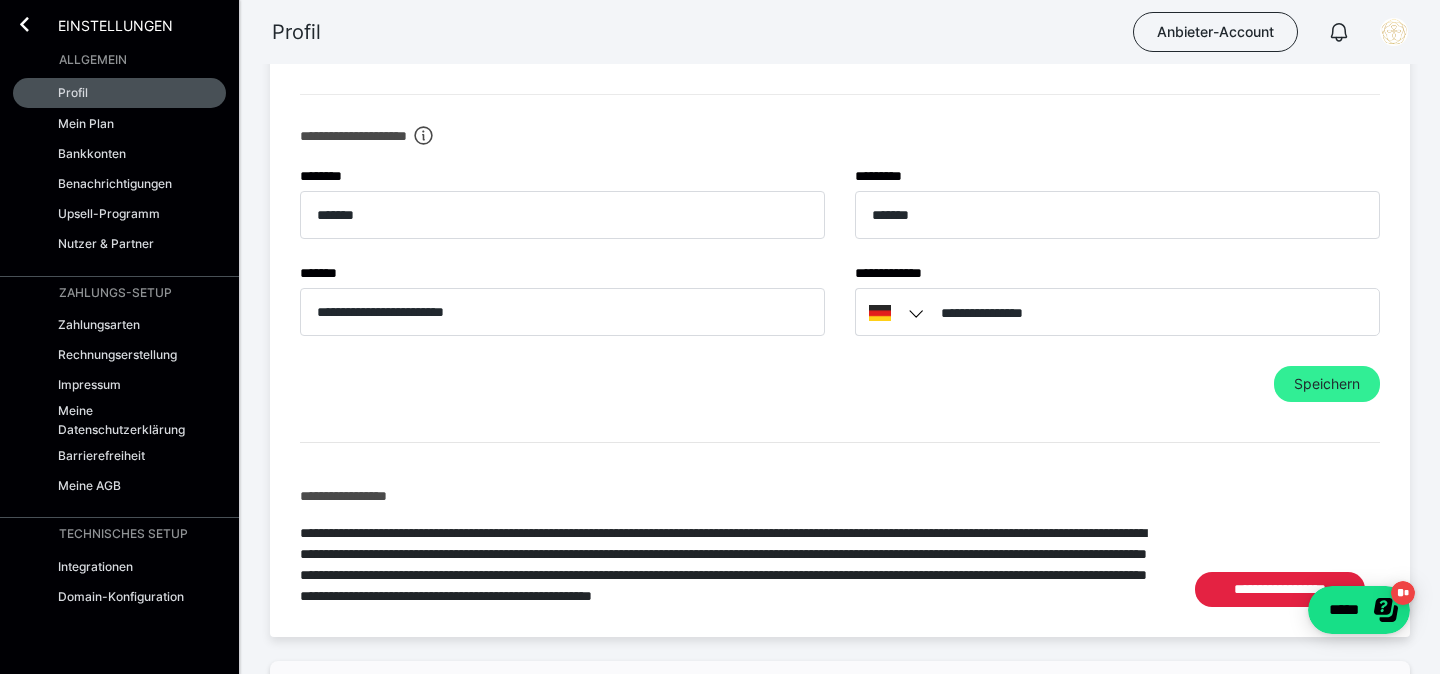 click on "Speichern" at bounding box center (1327, 384) 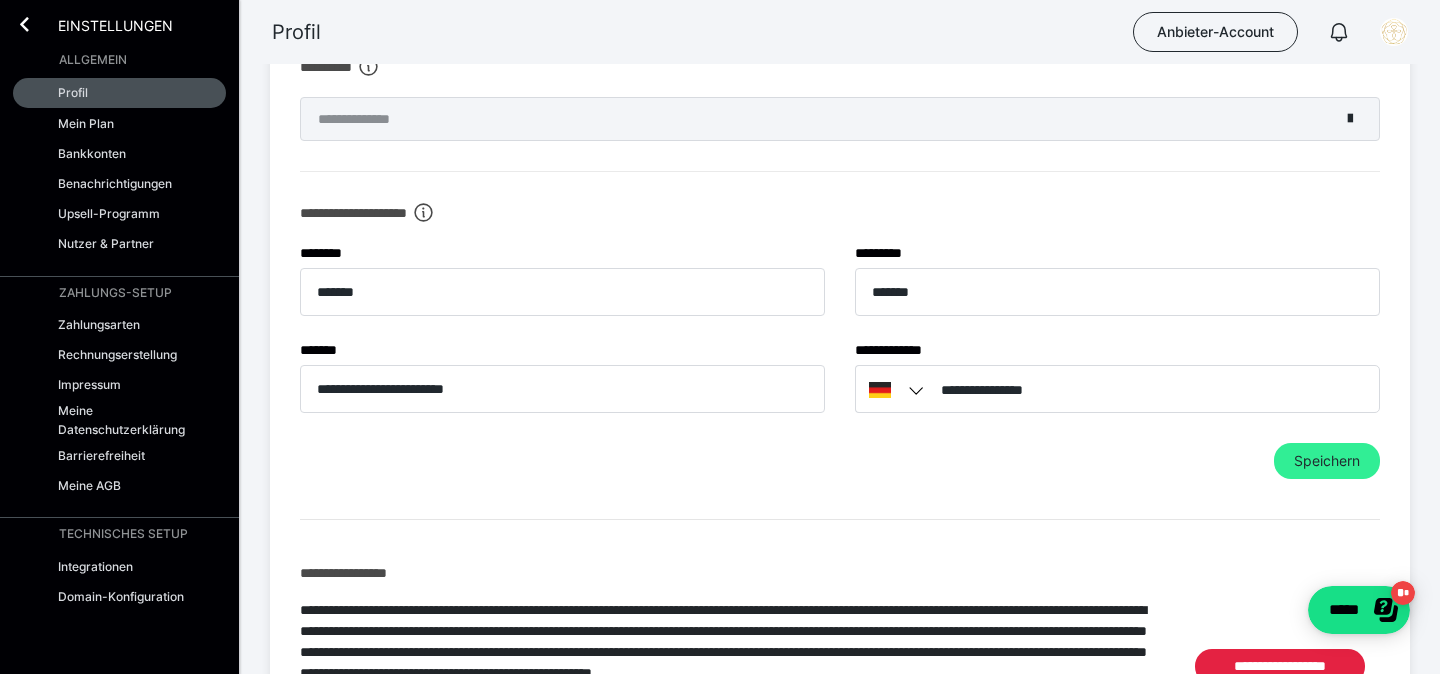 click on "Speichern" at bounding box center [1327, 461] 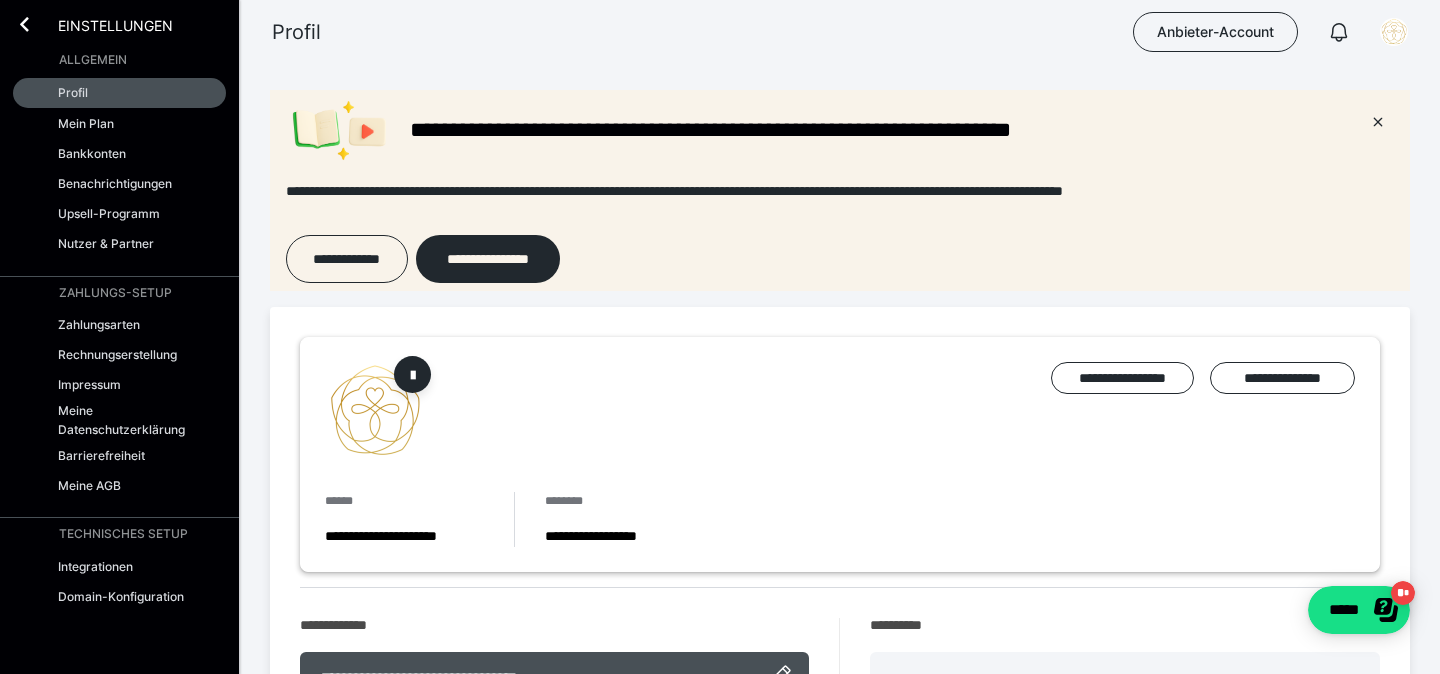scroll, scrollTop: 0, scrollLeft: 0, axis: both 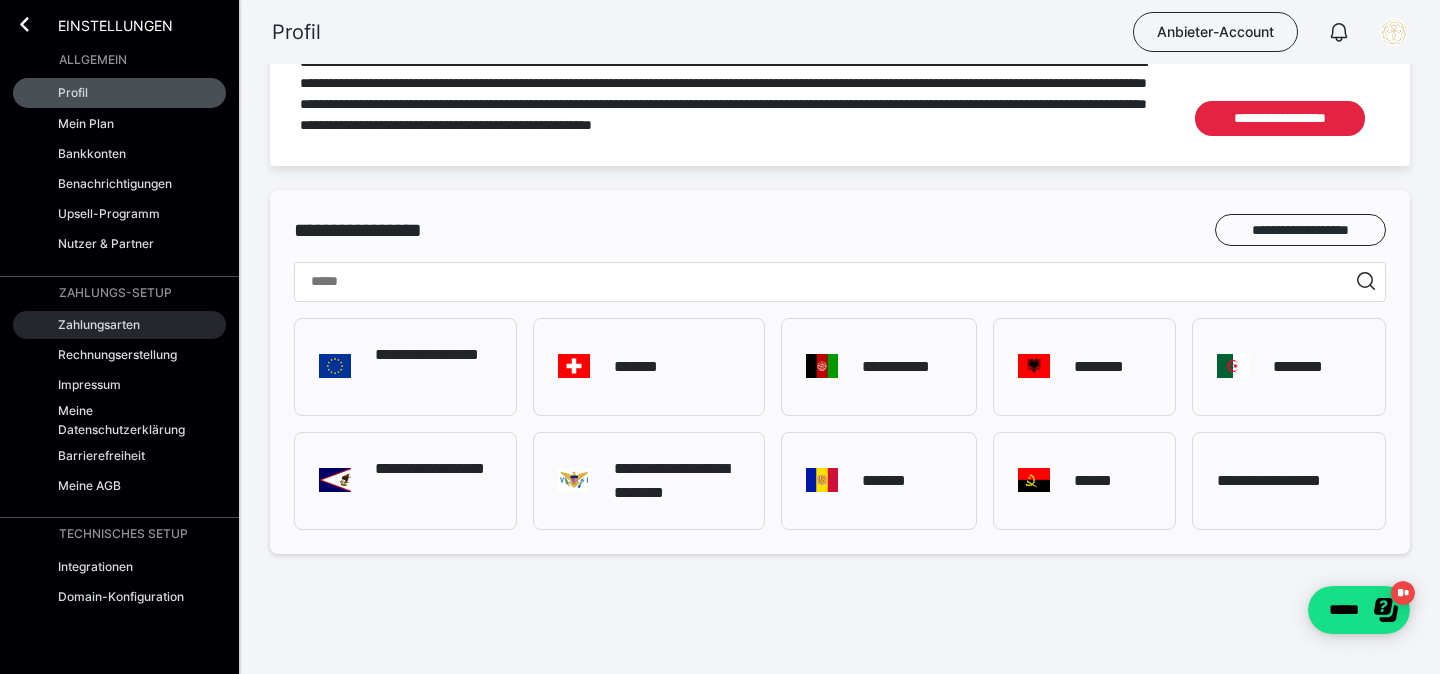 click on "Zahlungsarten" at bounding box center [99, 324] 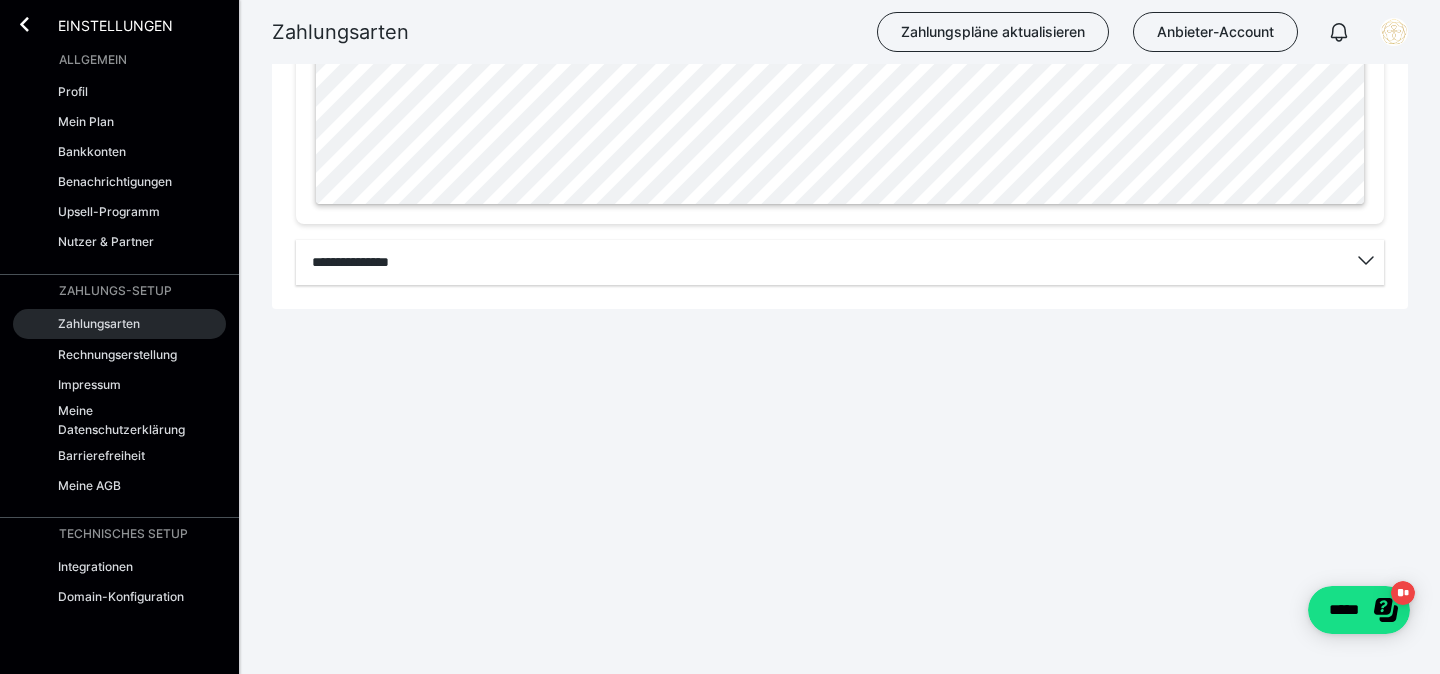 scroll, scrollTop: 267, scrollLeft: 0, axis: vertical 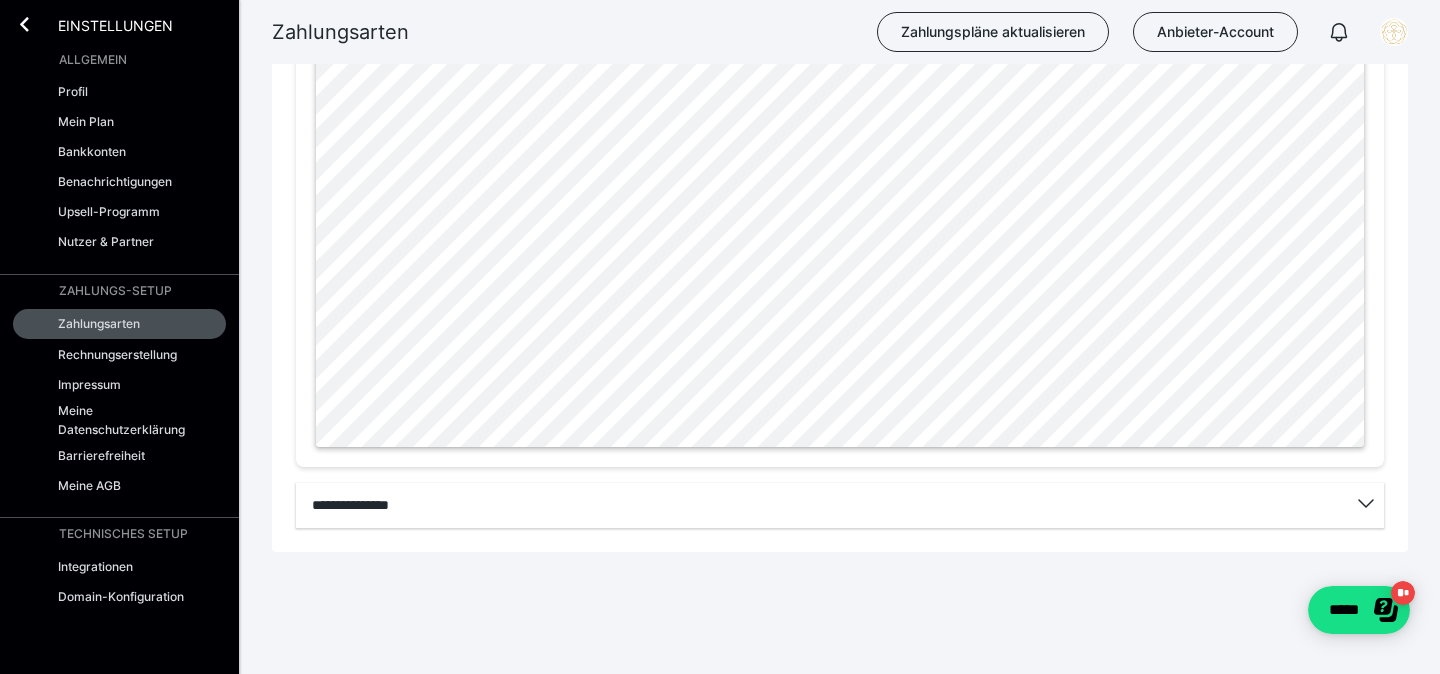 click on "Einstellungen" at bounding box center (101, 24) 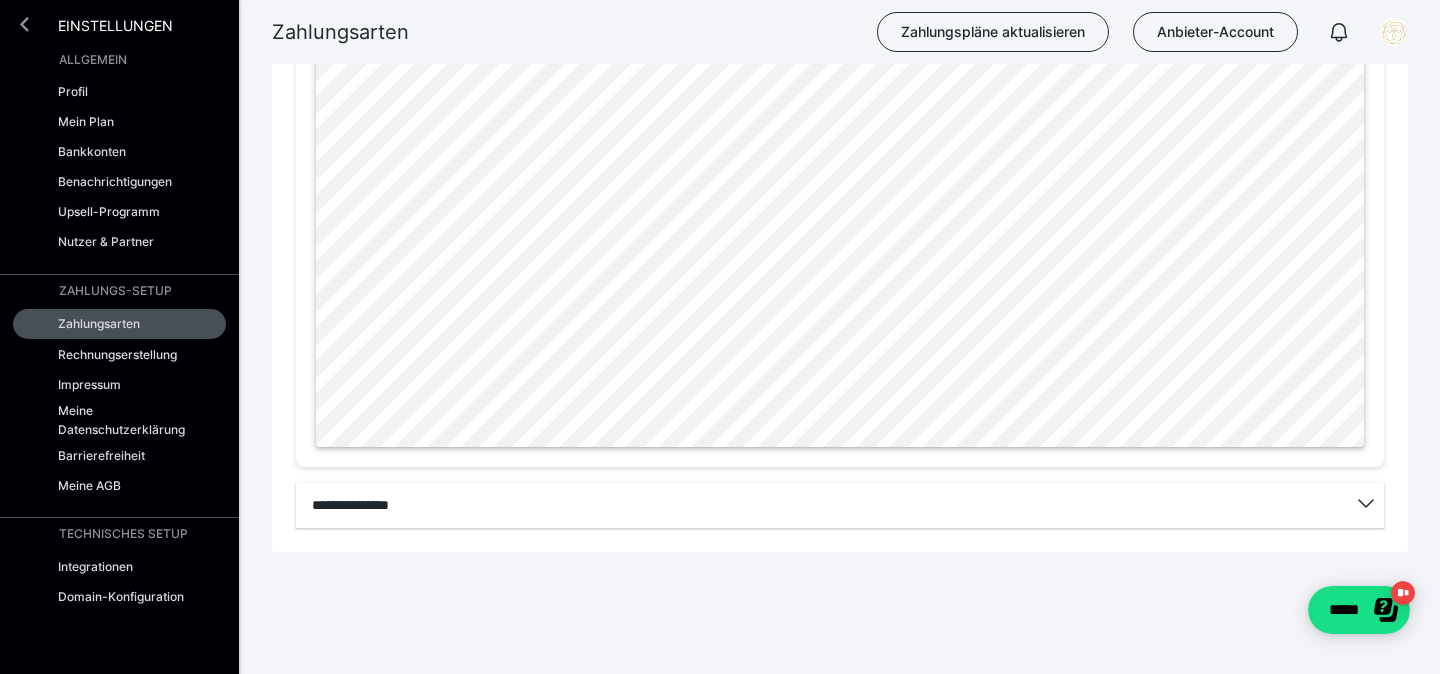 click at bounding box center (24, 24) 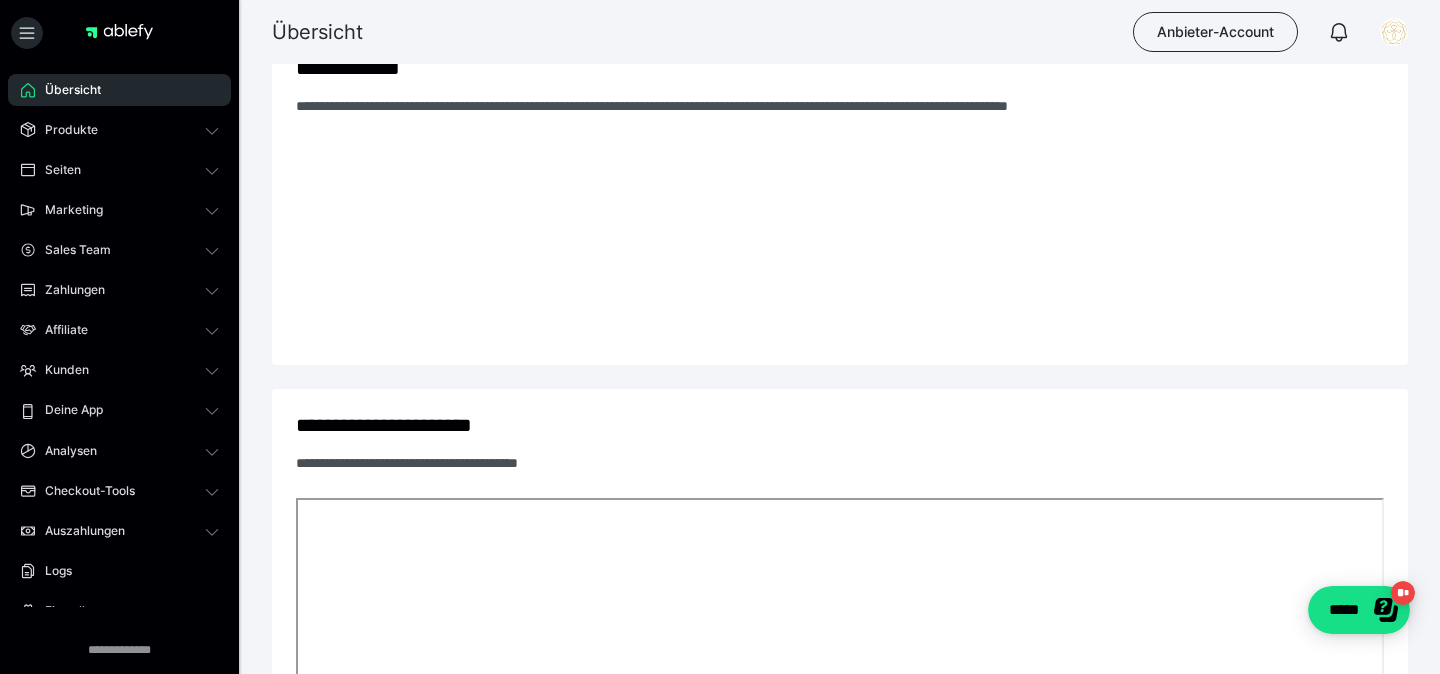 scroll, scrollTop: 0, scrollLeft: 0, axis: both 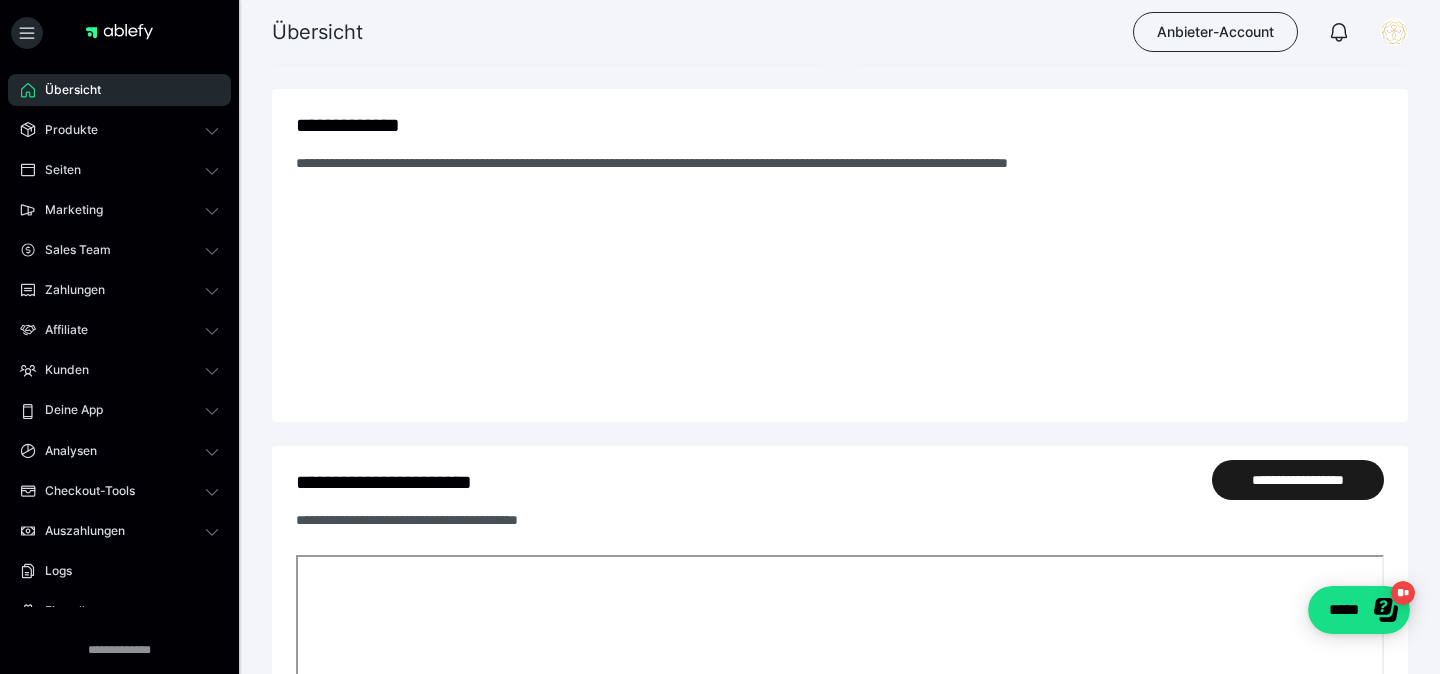 click on "Übersicht" at bounding box center [66, 90] 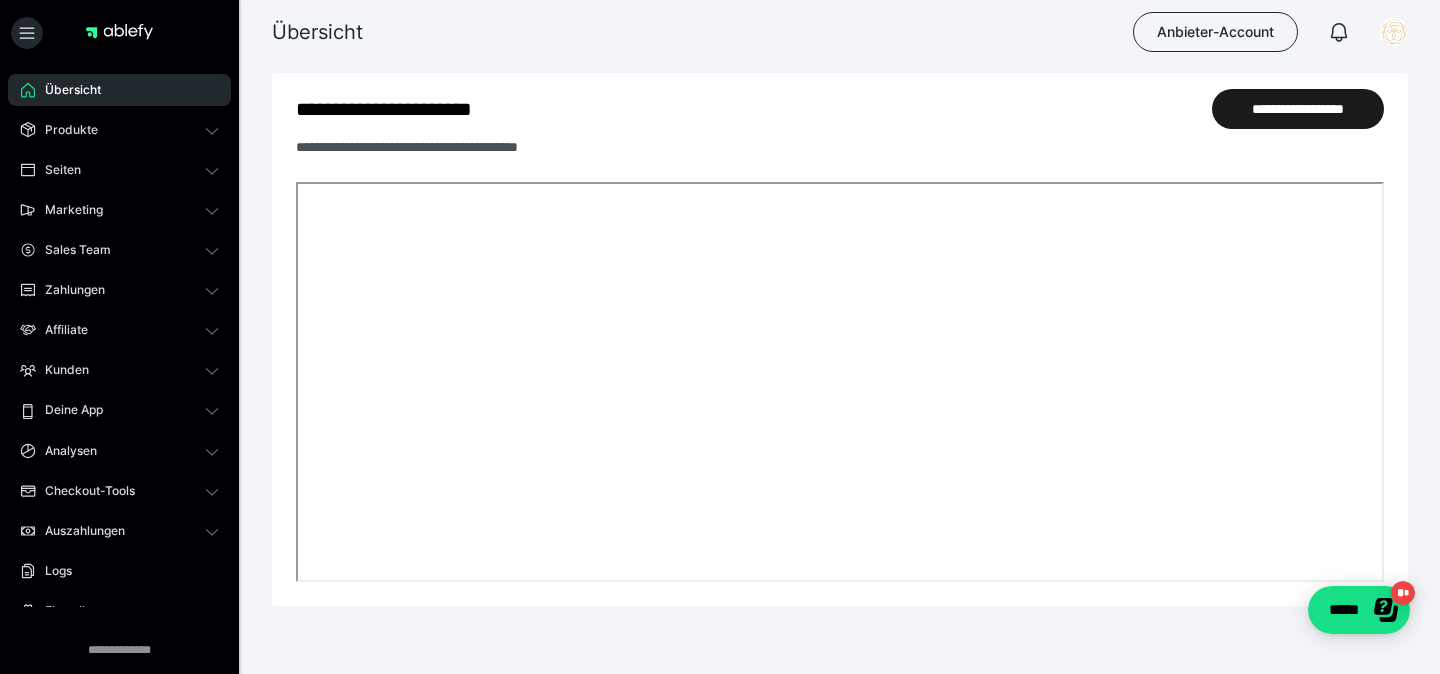 scroll, scrollTop: 1067, scrollLeft: 0, axis: vertical 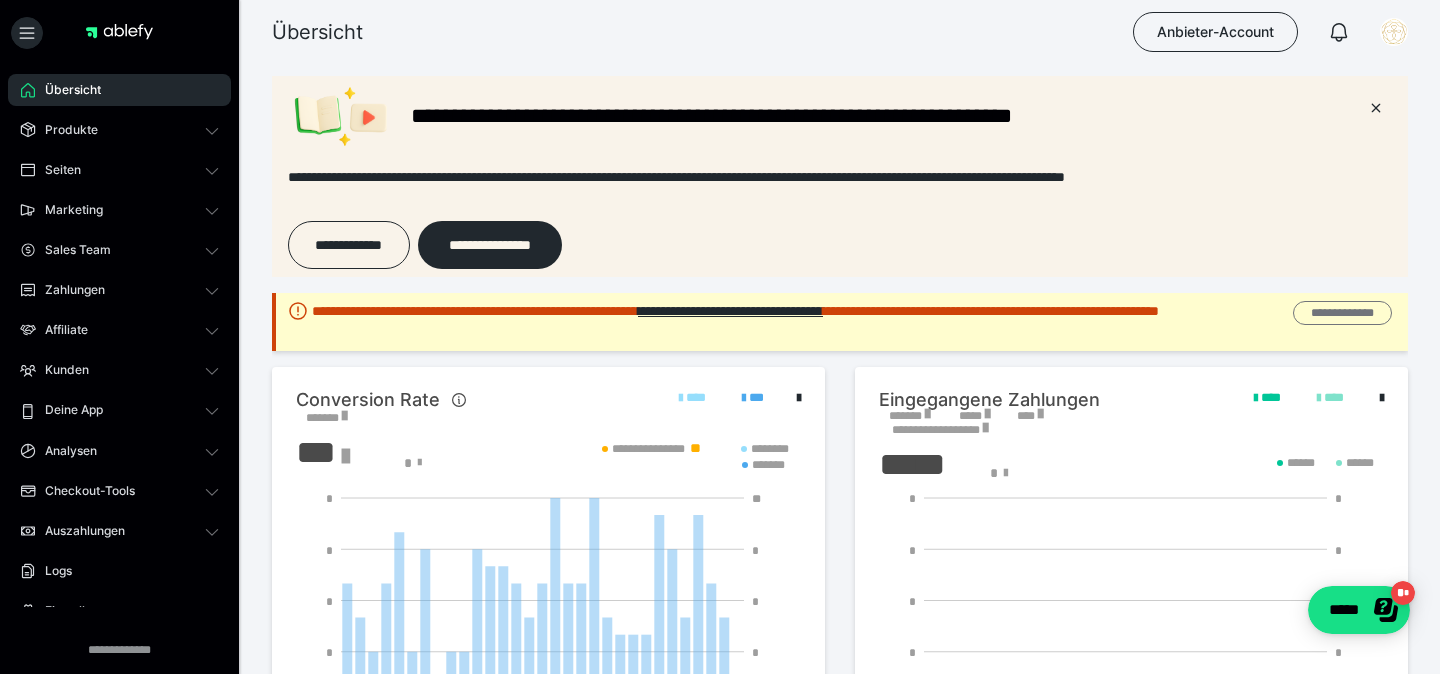 click on "**********" at bounding box center (1342, 313) 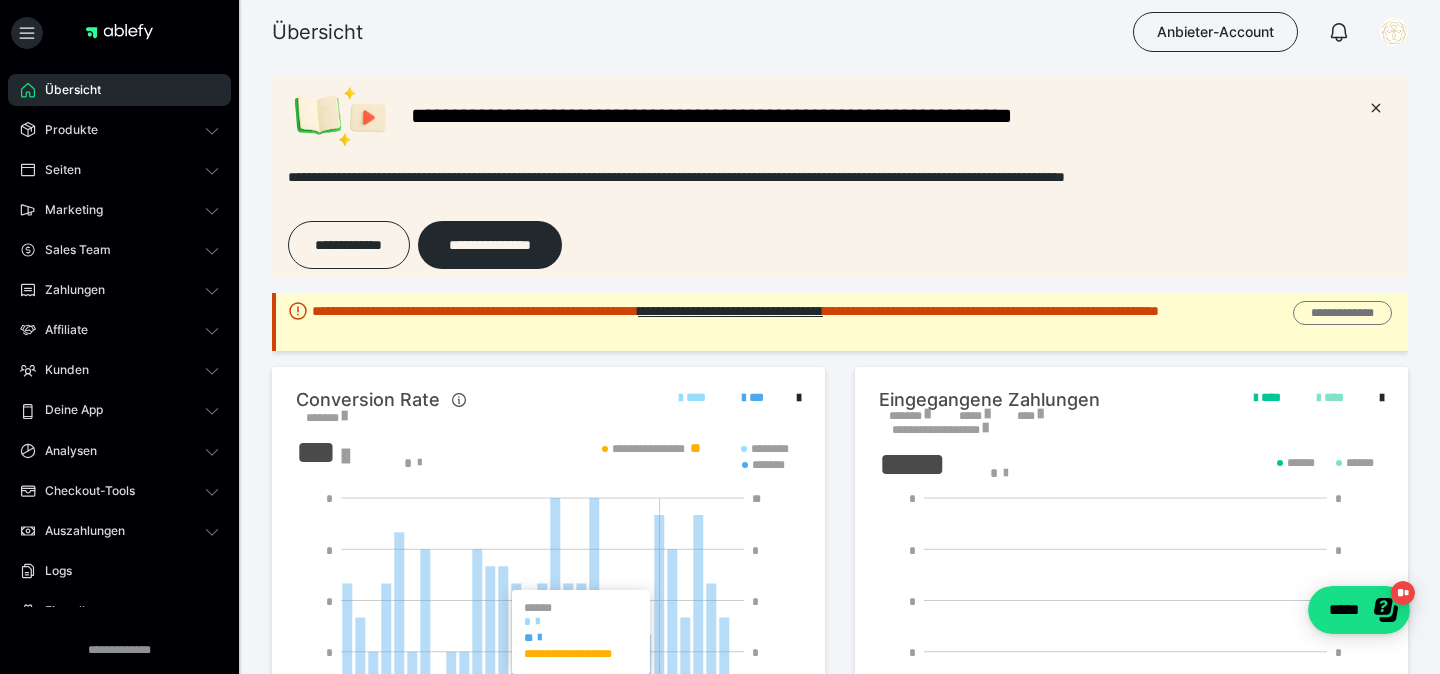 click on "**********" at bounding box center (1342, 313) 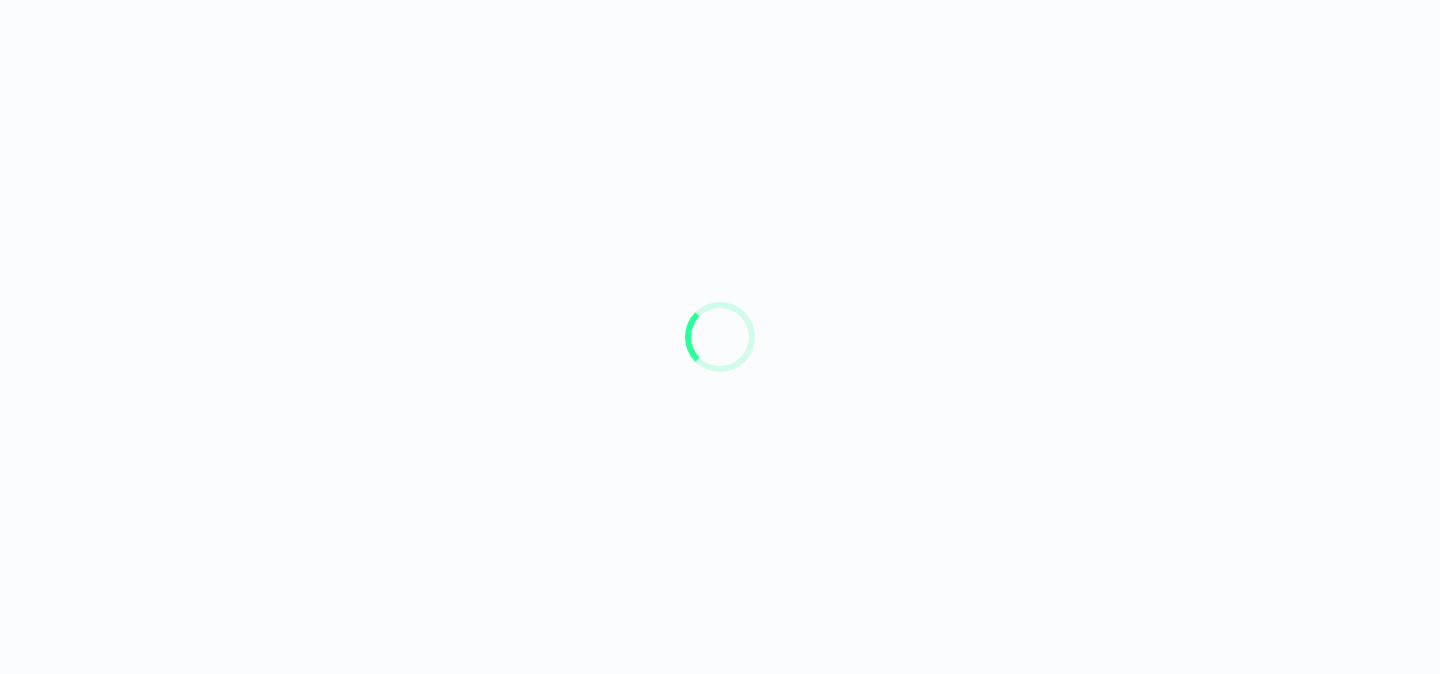 scroll, scrollTop: 0, scrollLeft: 0, axis: both 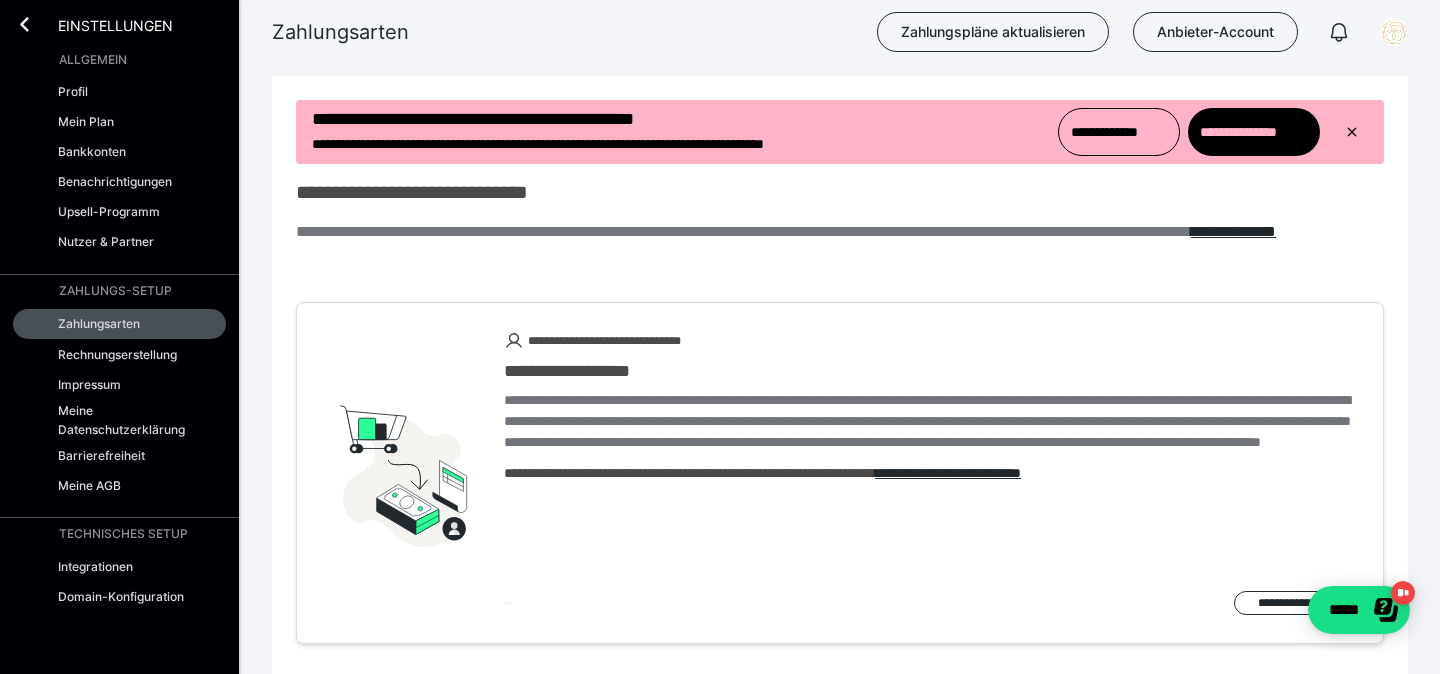 click on "Einstellungen" at bounding box center (119, 22) 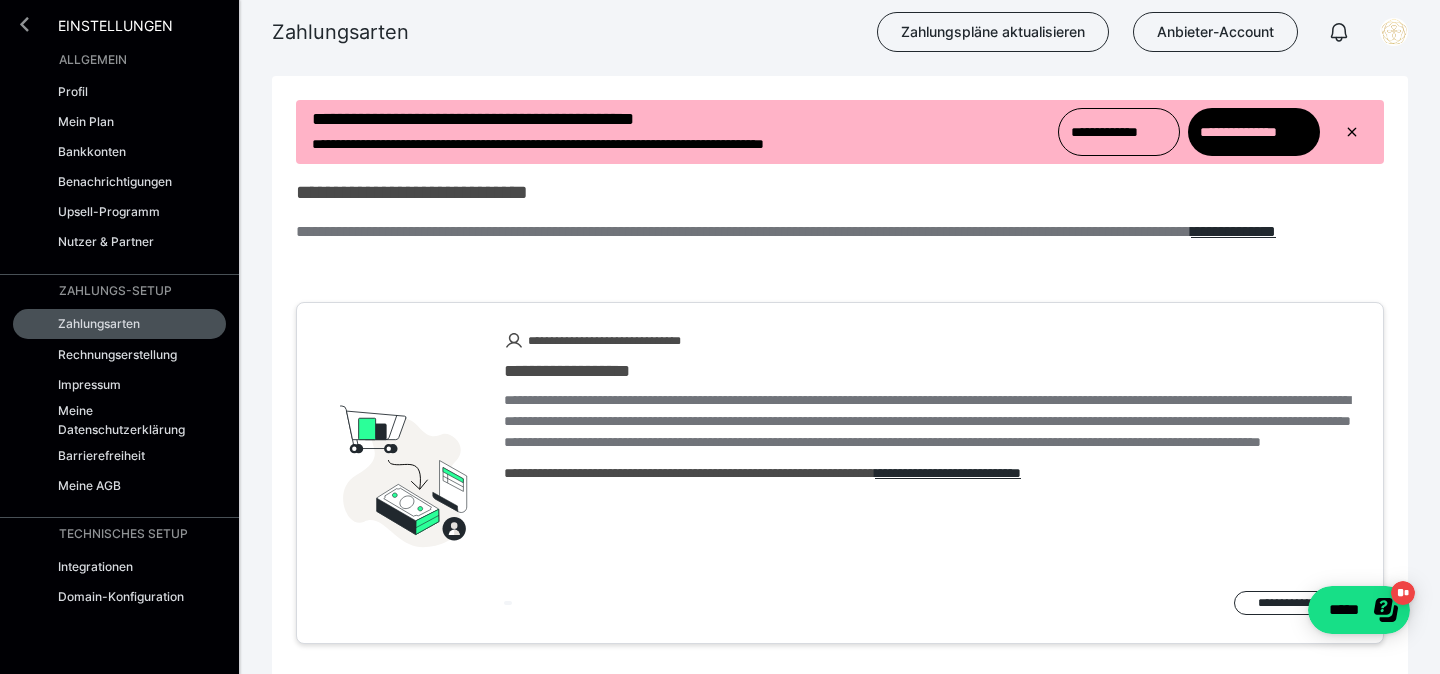click at bounding box center (24, 24) 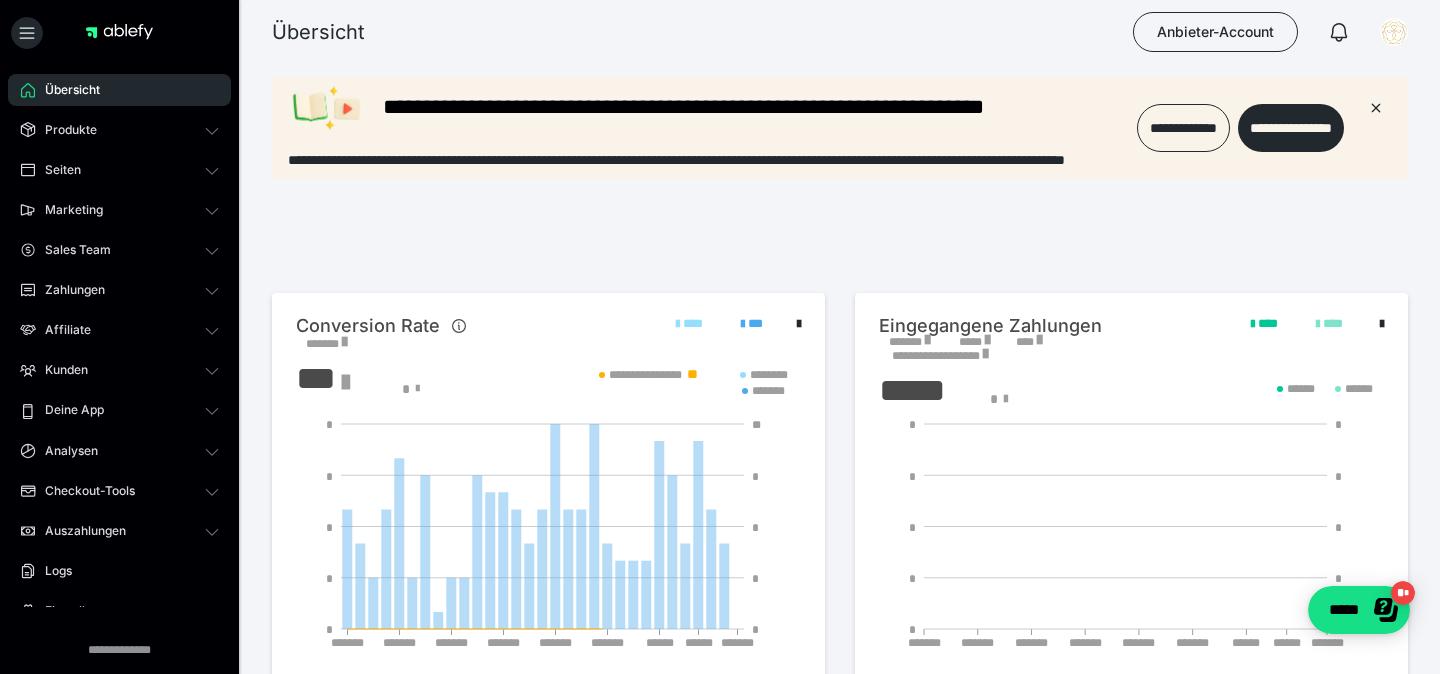 click on "Übersicht" at bounding box center [119, 90] 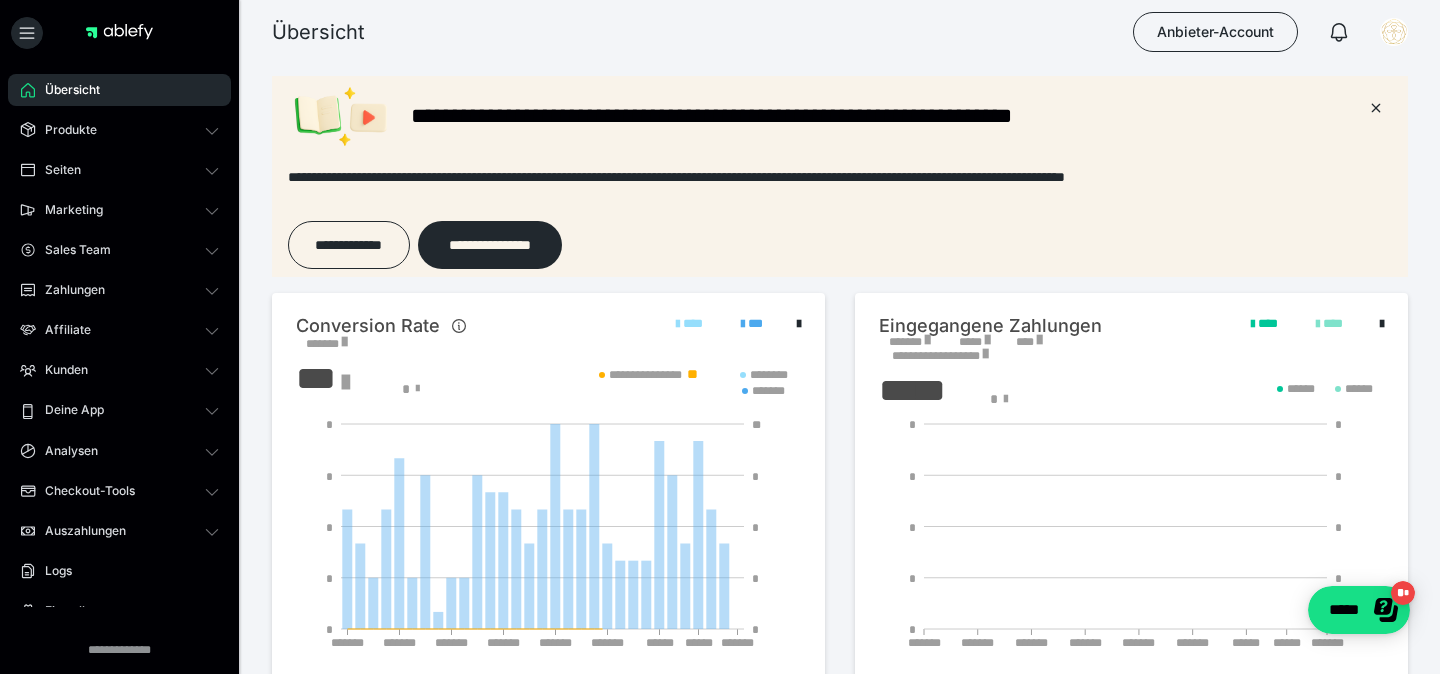 scroll, scrollTop: 0, scrollLeft: 0, axis: both 